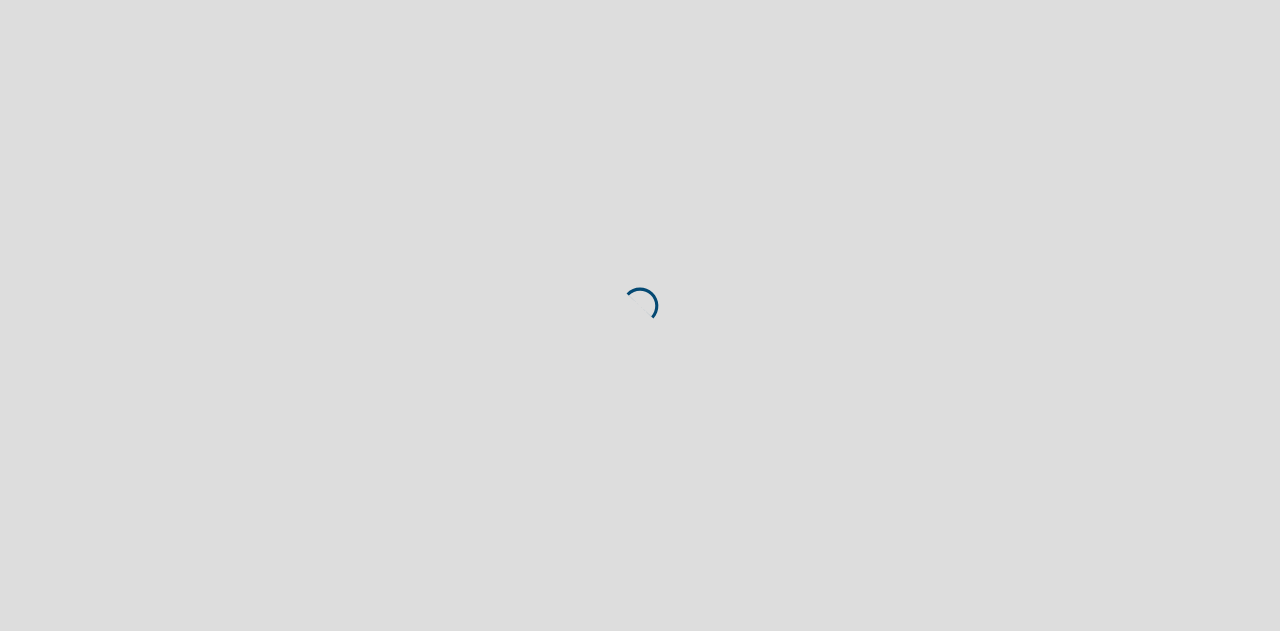 scroll, scrollTop: 0, scrollLeft: 0, axis: both 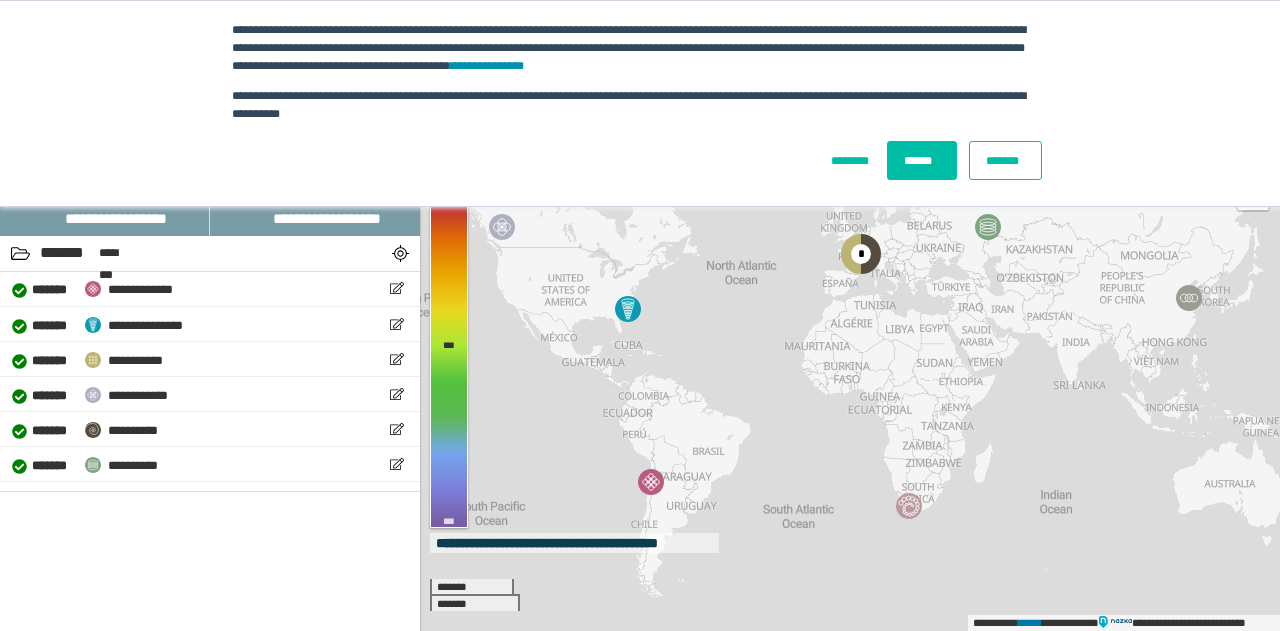 click on "******" at bounding box center [922, 160] 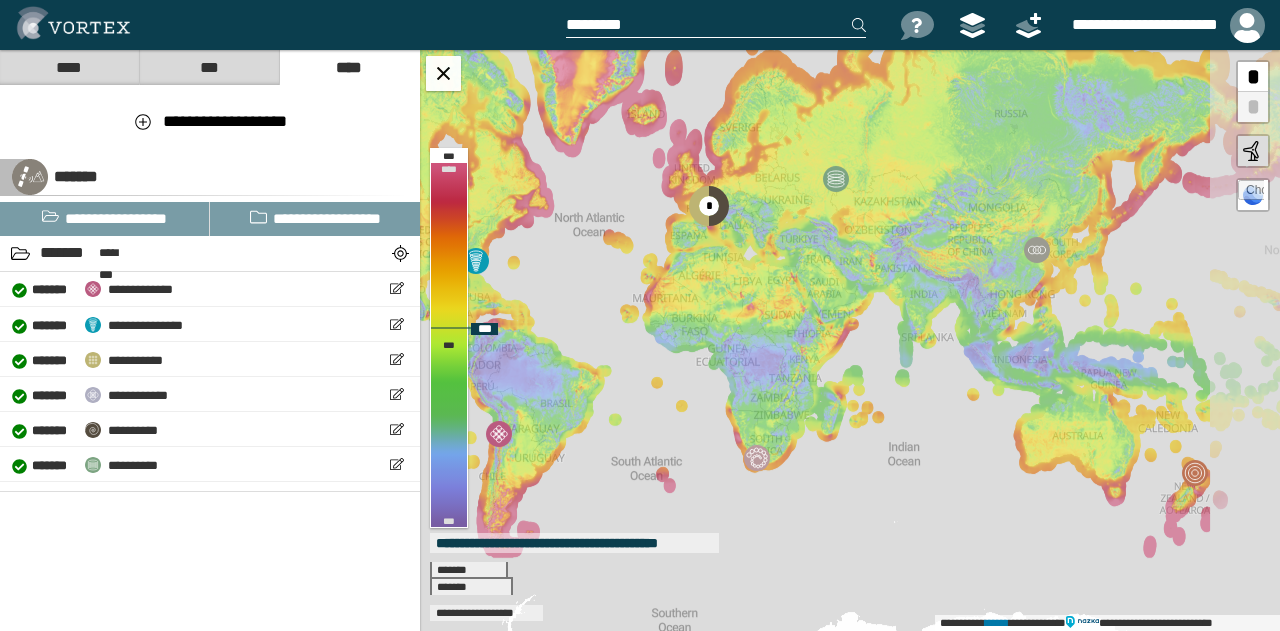 drag, startPoint x: 903, startPoint y: 335, endPoint x: 708, endPoint y: 278, distance: 203.16003 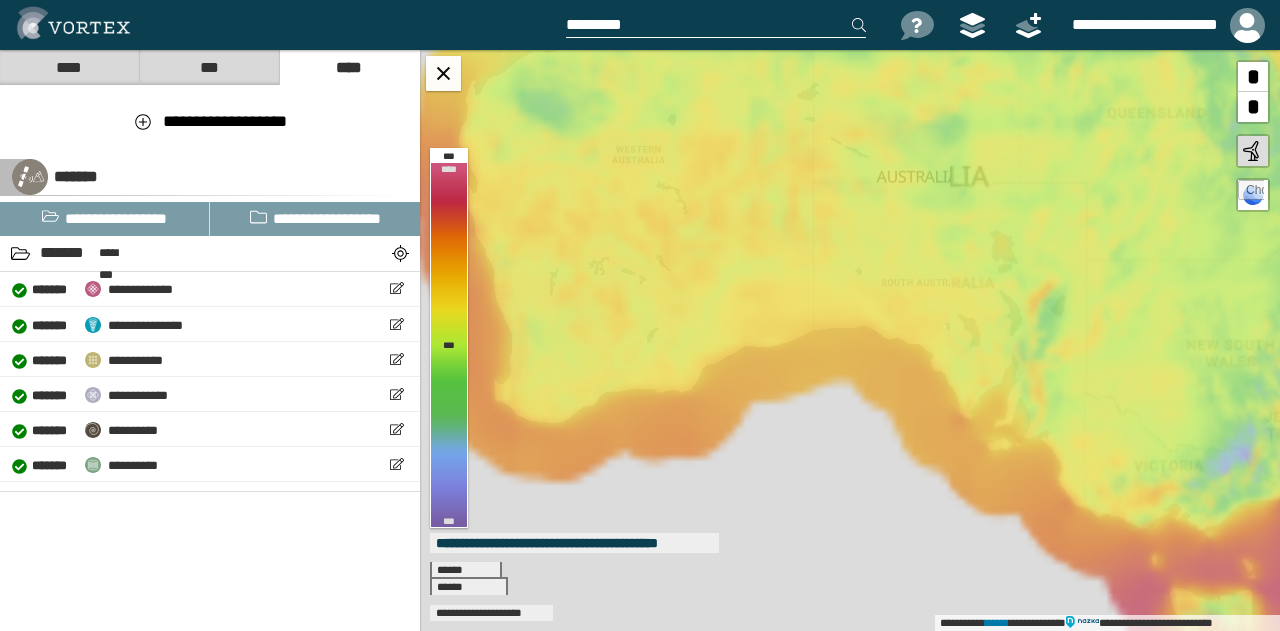 drag, startPoint x: 1071, startPoint y: 462, endPoint x: 805, endPoint y: 325, distance: 299.20728 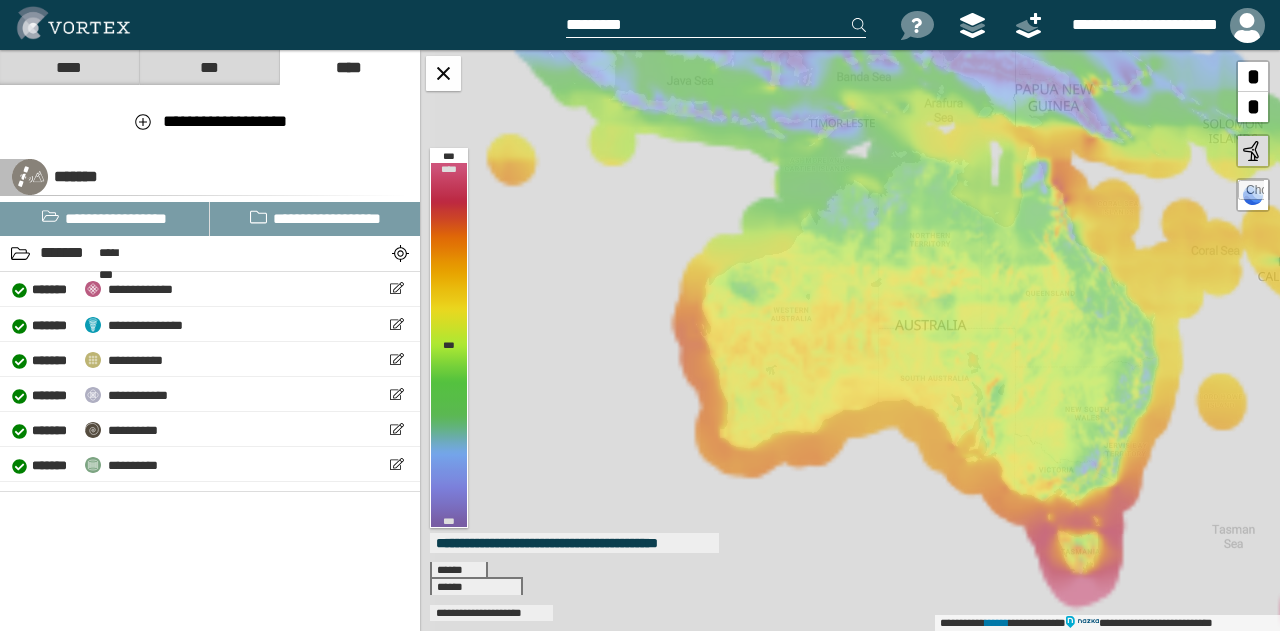 drag, startPoint x: 775, startPoint y: 331, endPoint x: 979, endPoint y: 477, distance: 250.86252 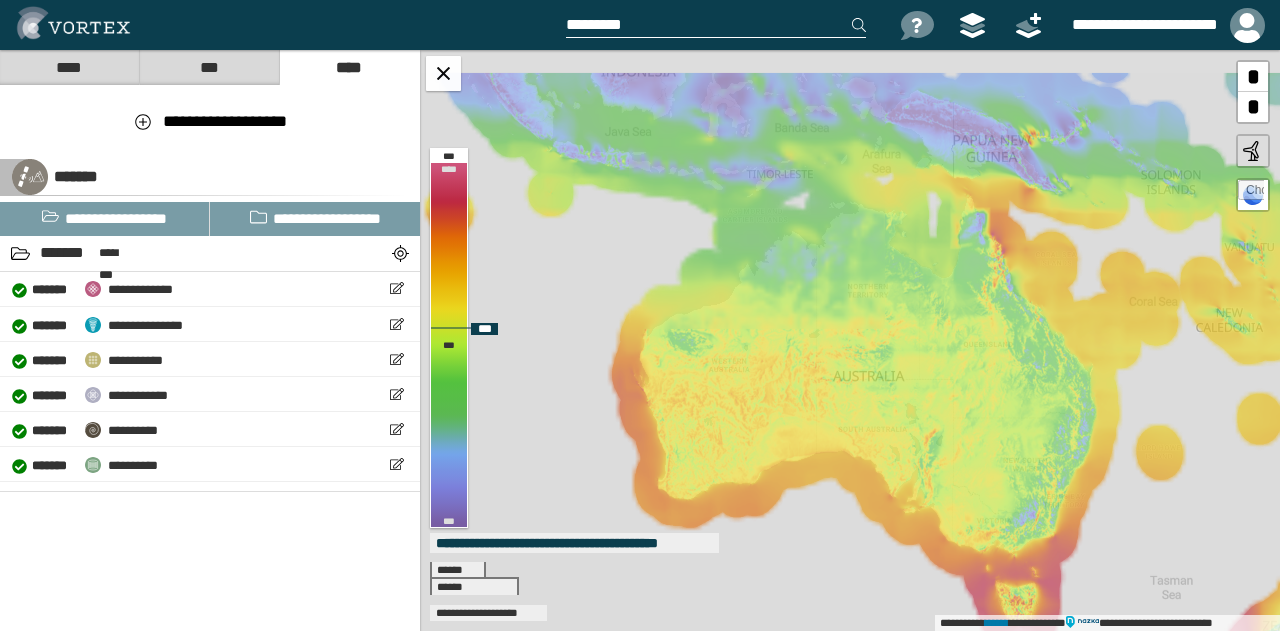 drag, startPoint x: 986, startPoint y: 325, endPoint x: 918, endPoint y: 372, distance: 82.661964 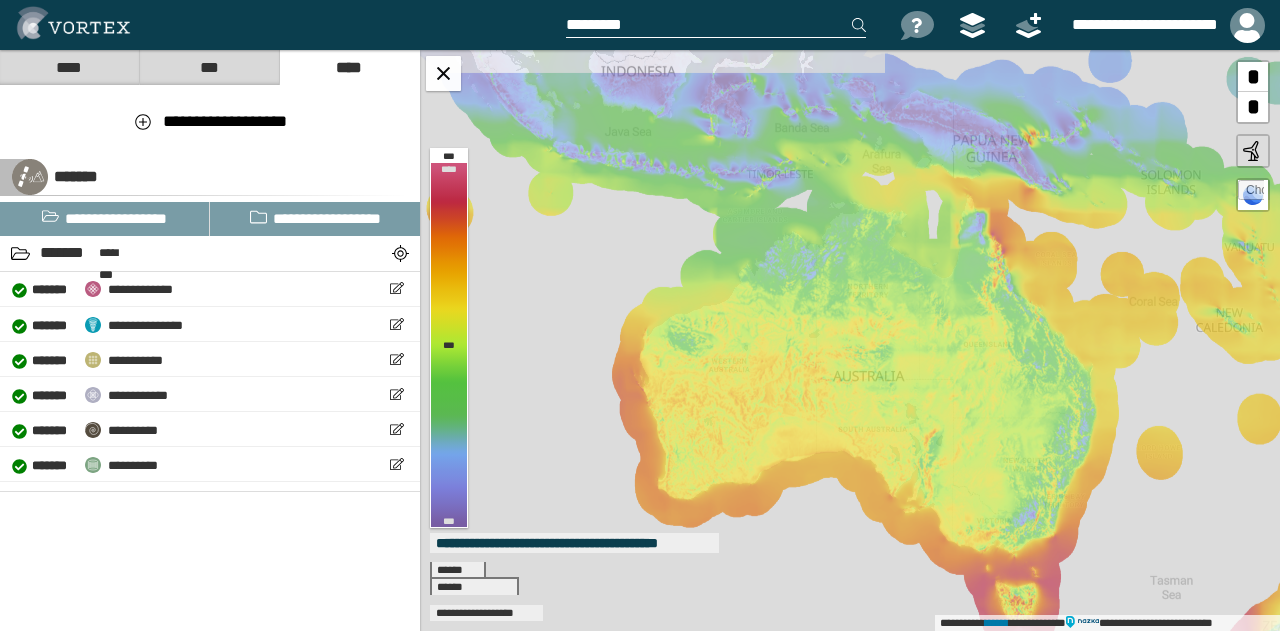 click at bounding box center [716, 25] 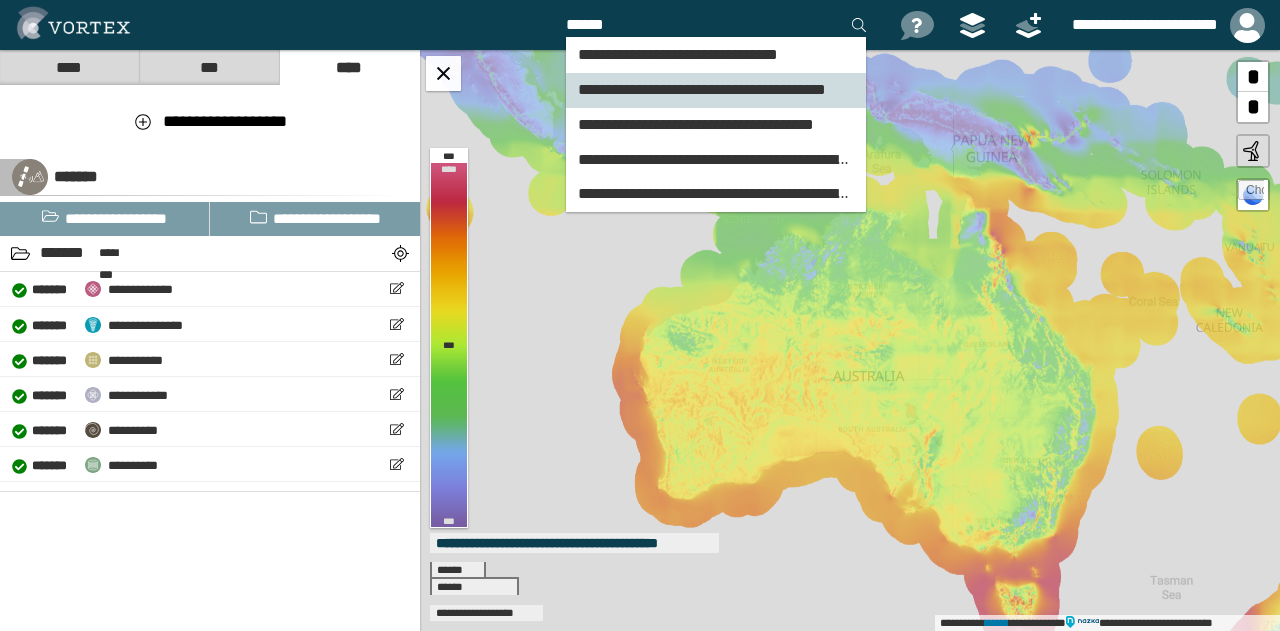 type on "******" 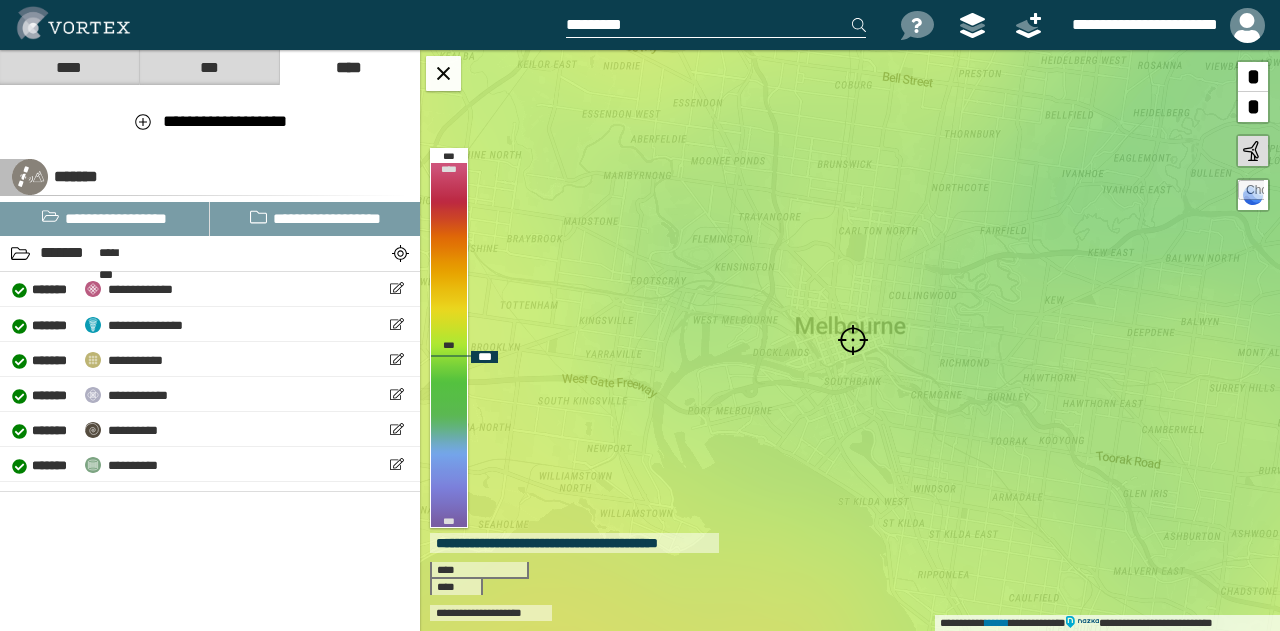click at bounding box center [853, 340] 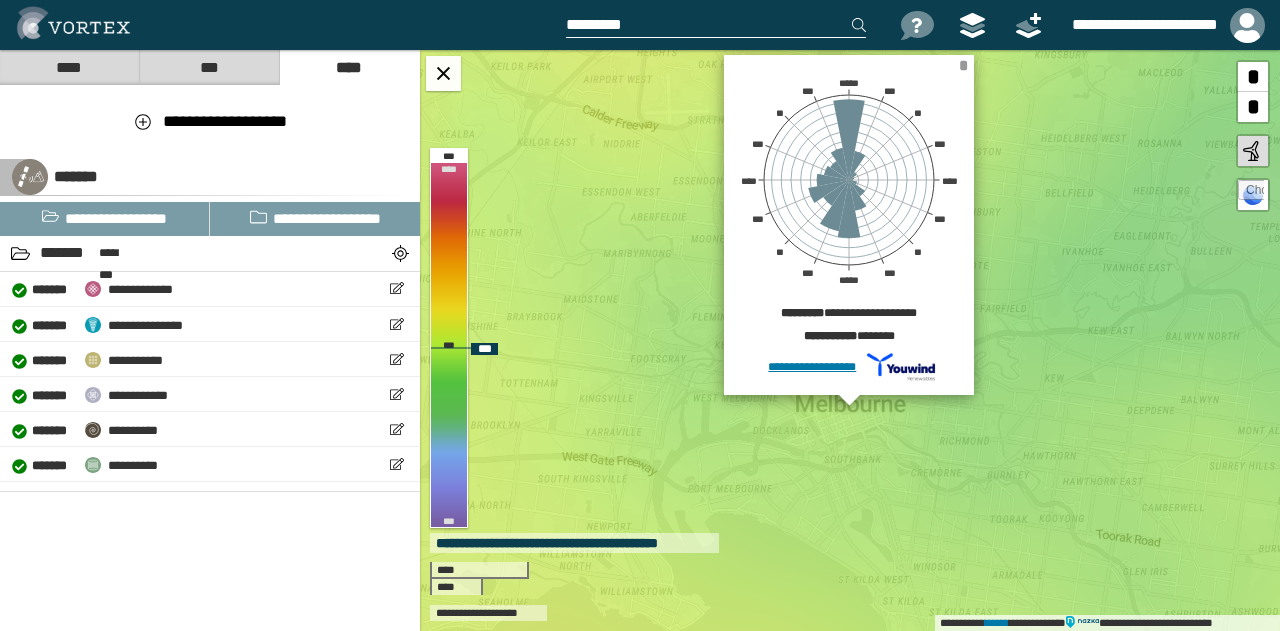 click on "*" at bounding box center [963, 65] 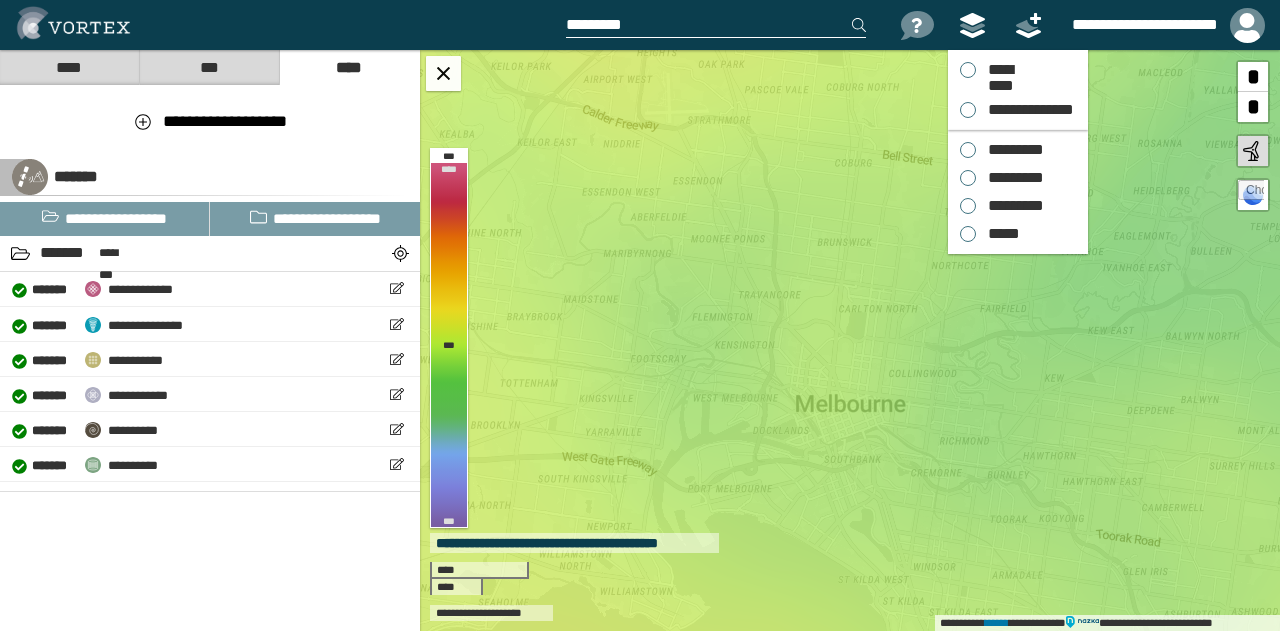 click at bounding box center (973, 25) 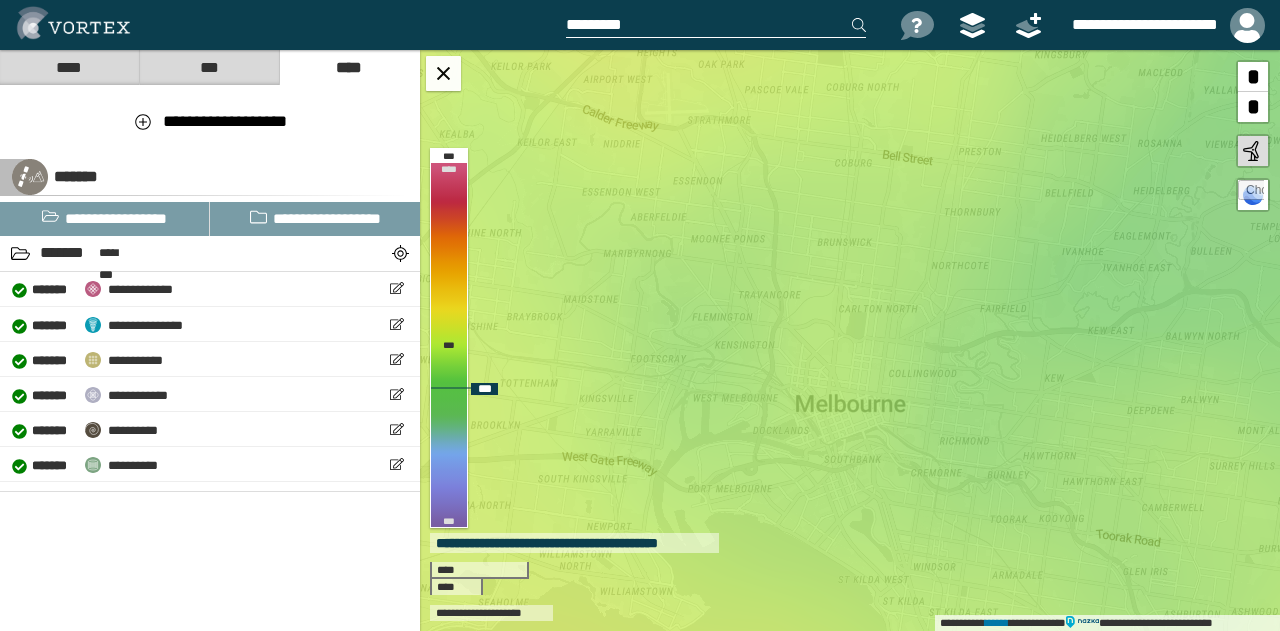 click at bounding box center [1253, 151] 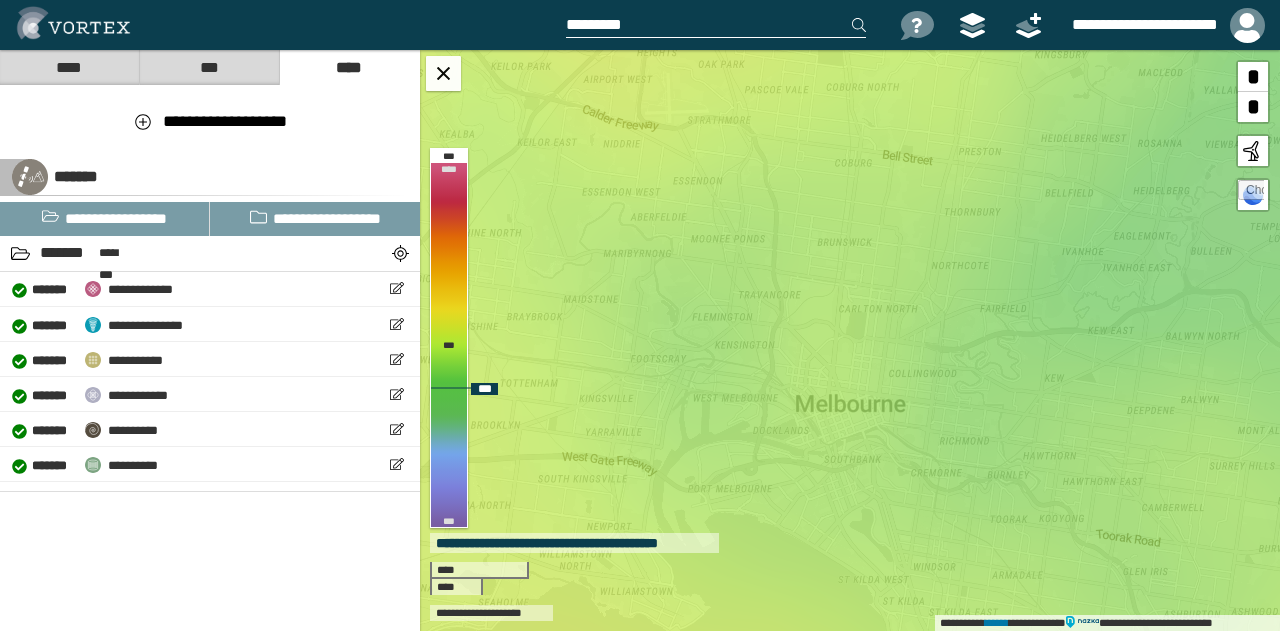 click at bounding box center [1253, 151] 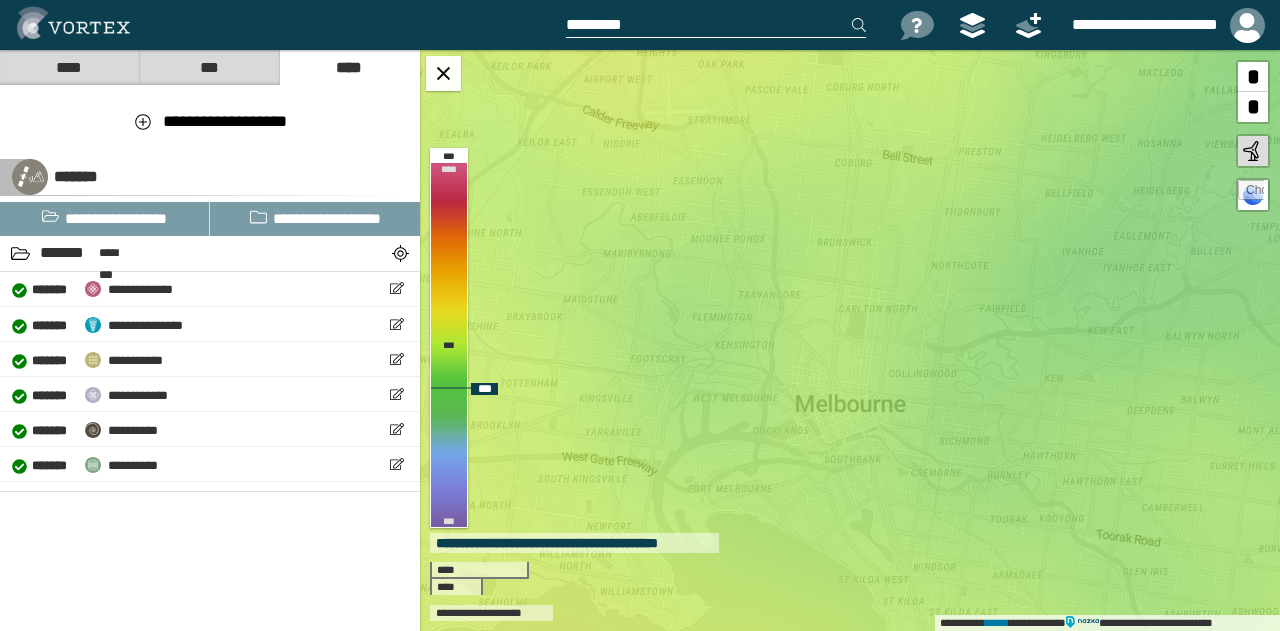 click at bounding box center [1251, 193] 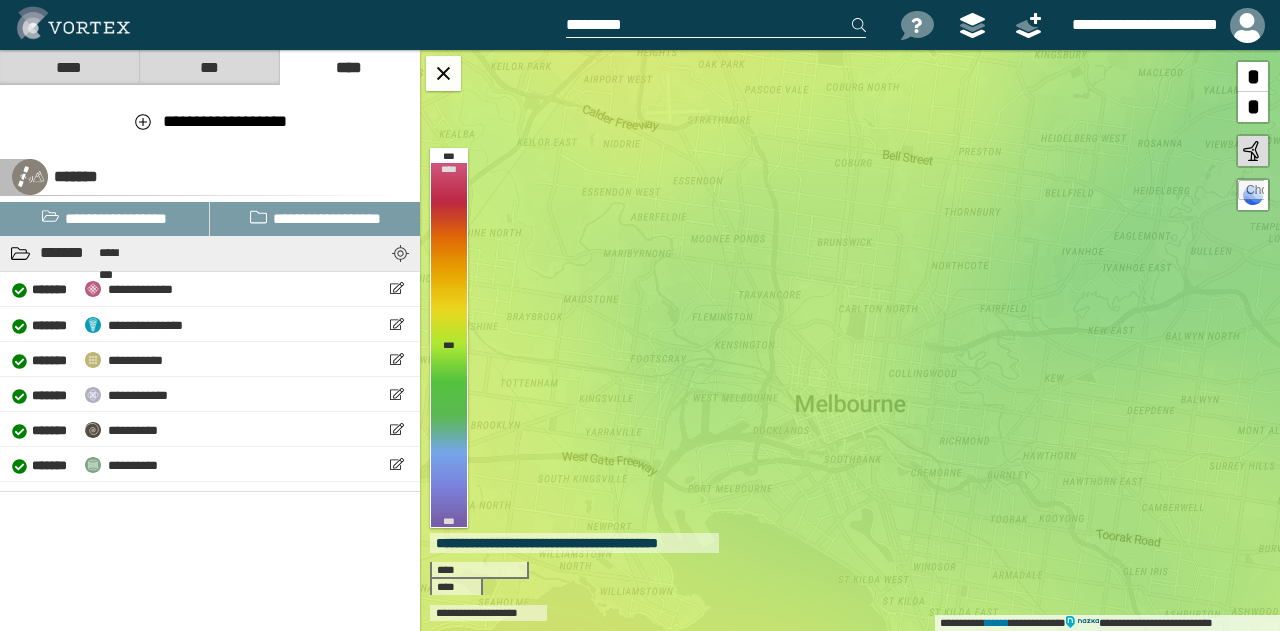 click at bounding box center (400, 253) 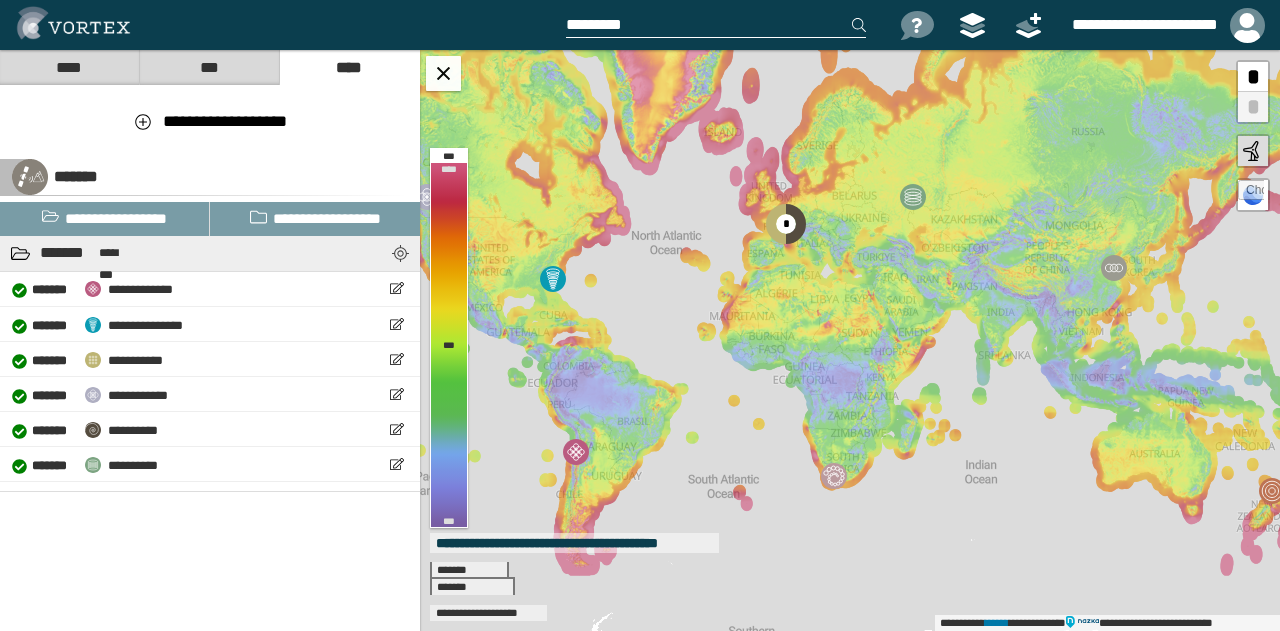 click at bounding box center (400, 253) 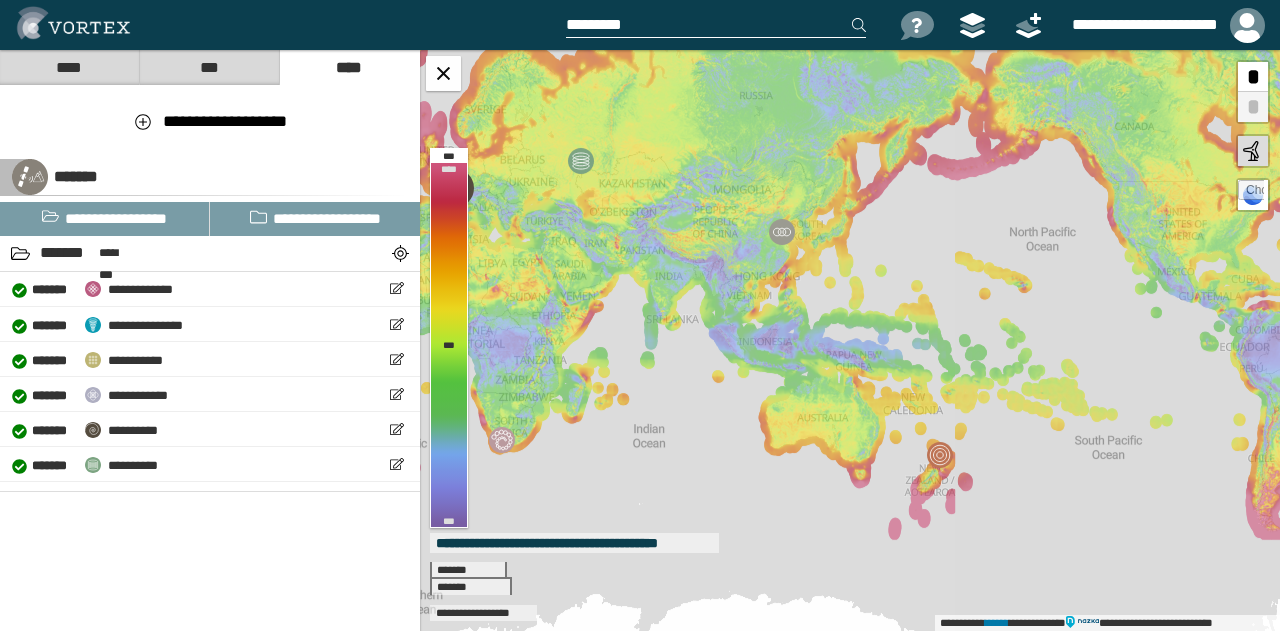drag, startPoint x: 1034, startPoint y: 378, endPoint x: 702, endPoint y: 342, distance: 333.9461 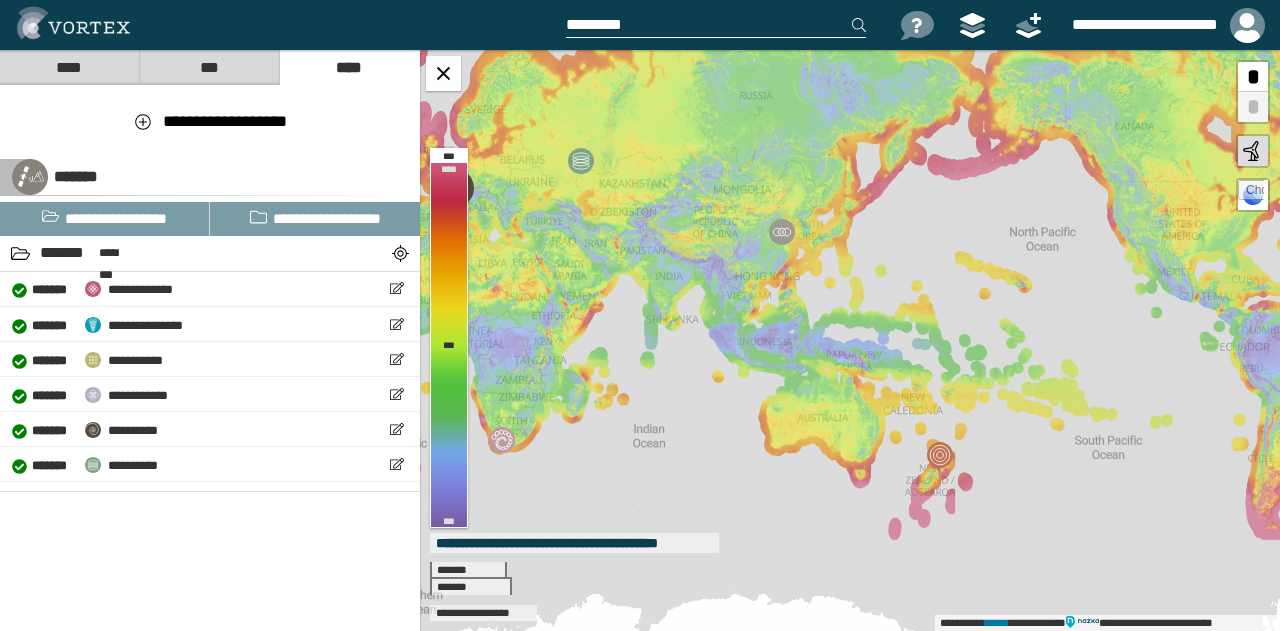click on "**********" at bounding box center (850, 340) 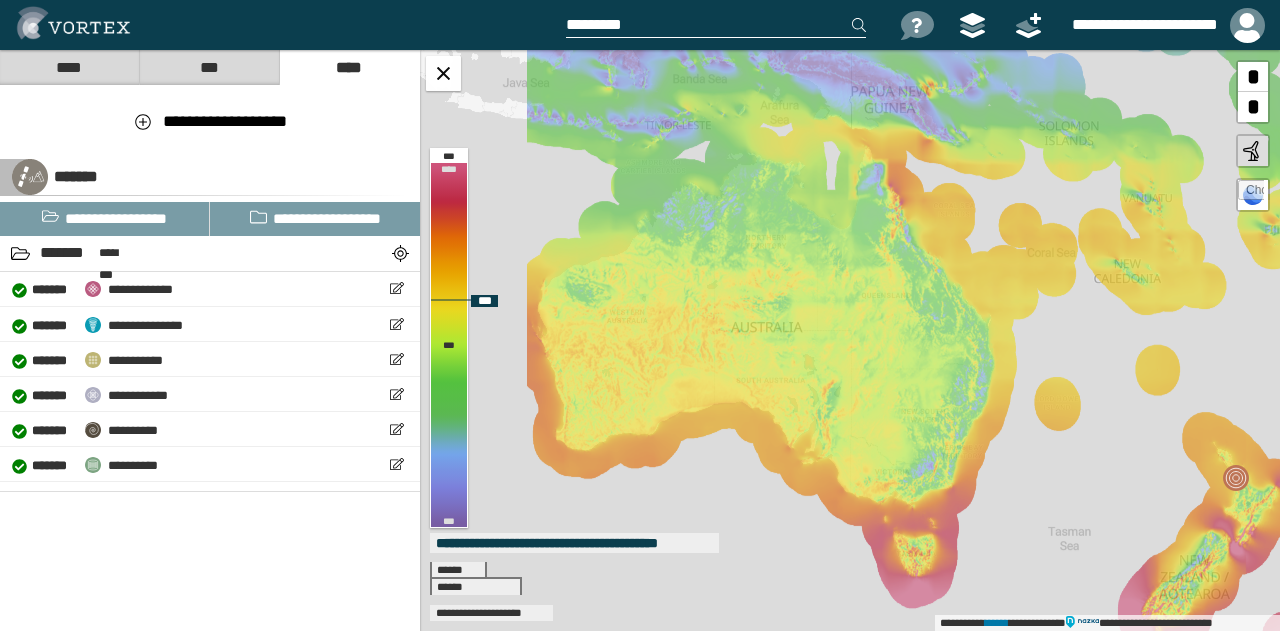 drag, startPoint x: 673, startPoint y: 393, endPoint x: 850, endPoint y: 412, distance: 178.01685 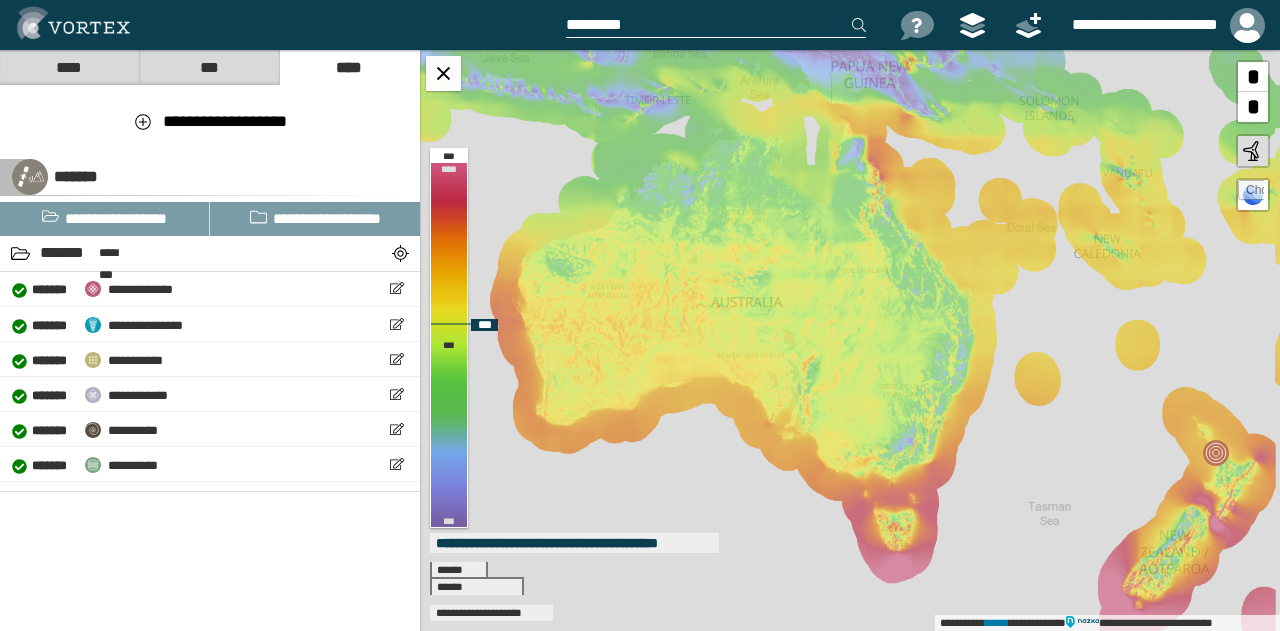 drag, startPoint x: 875, startPoint y: 387, endPoint x: 858, endPoint y: 409, distance: 27.802877 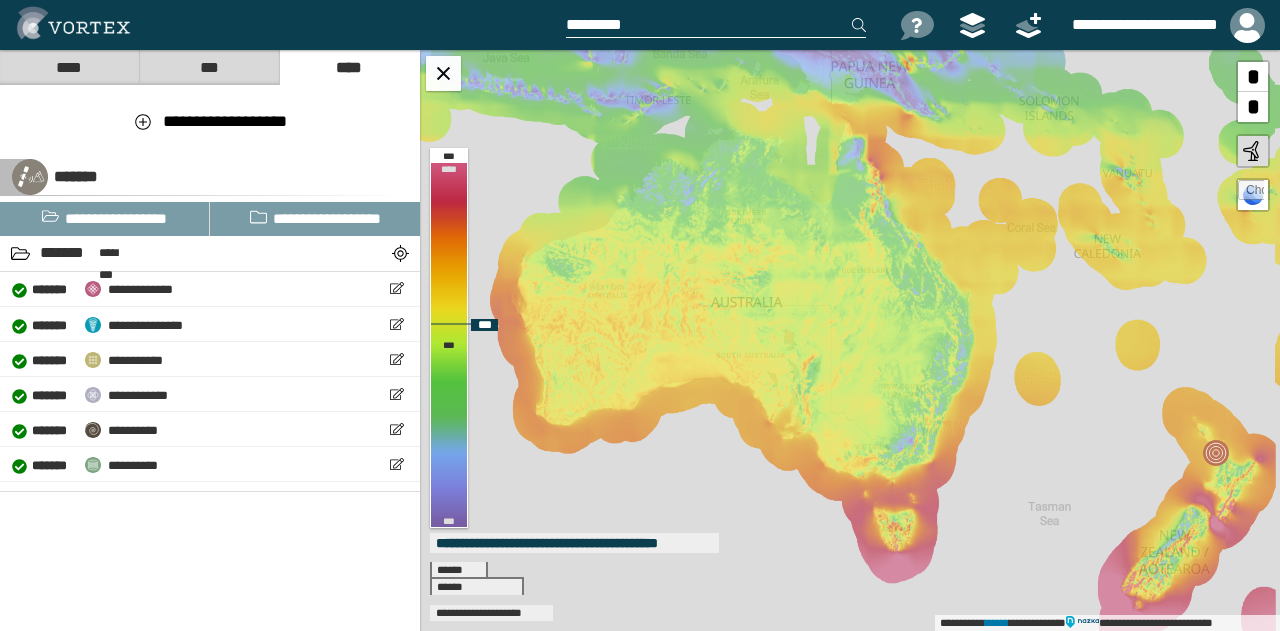 click on "**********" at bounding box center [850, 340] 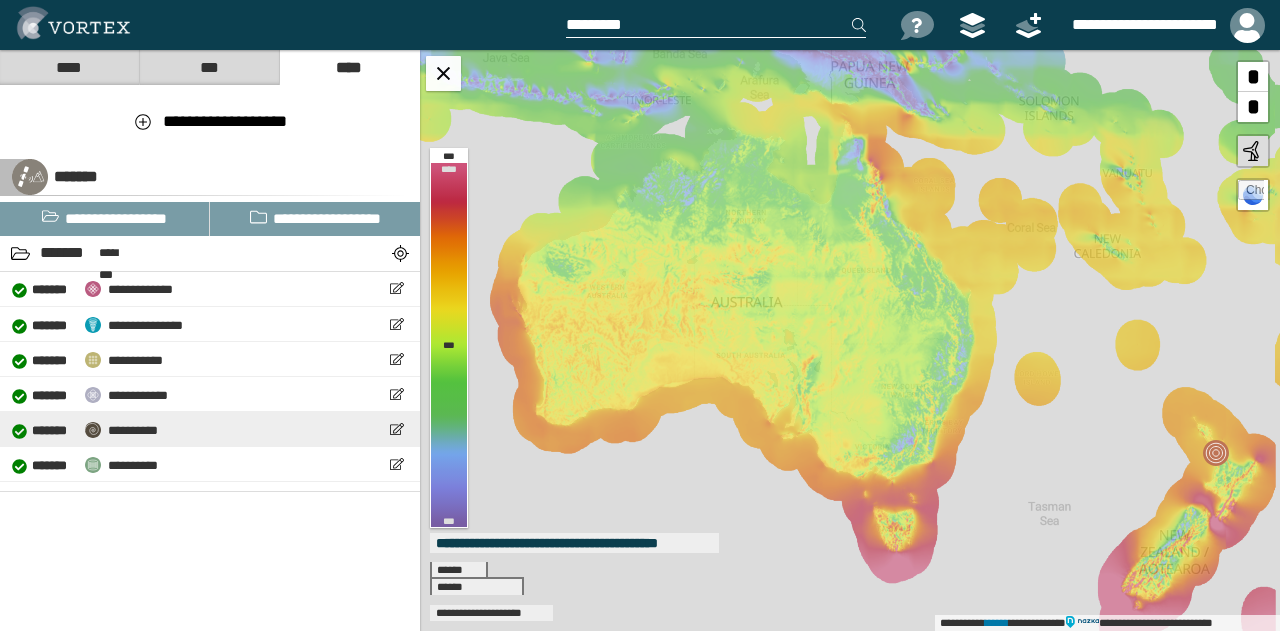 click on "**********" at bounding box center [133, 430] 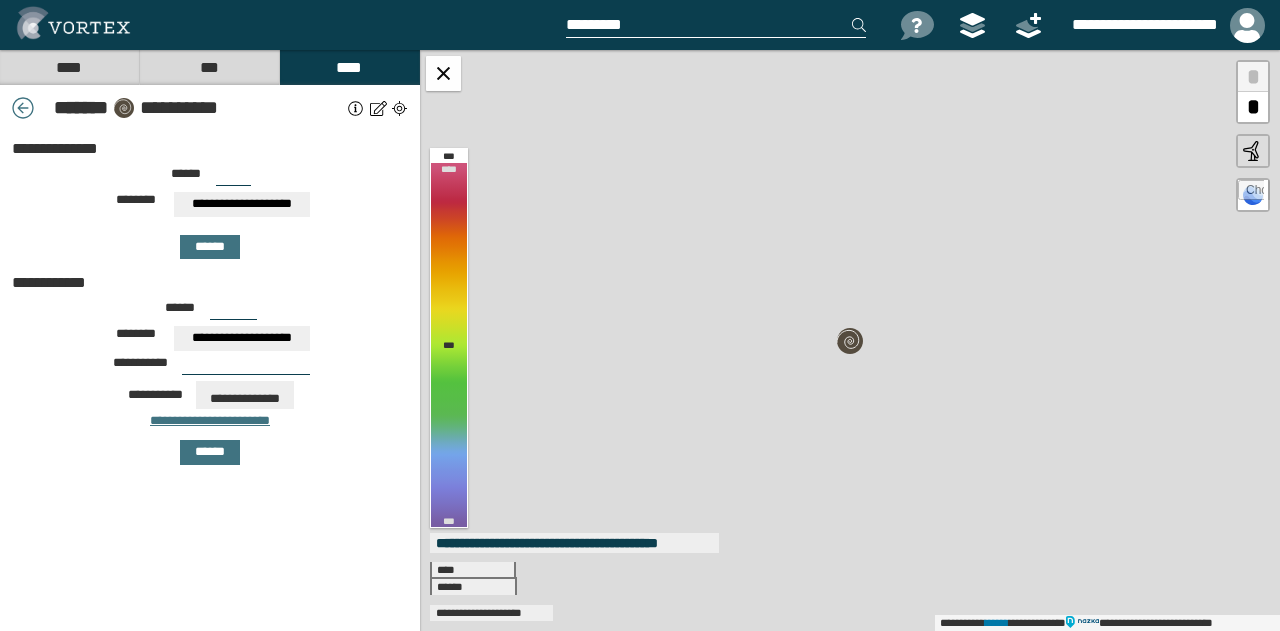 click on "**********" at bounding box center [242, 204] 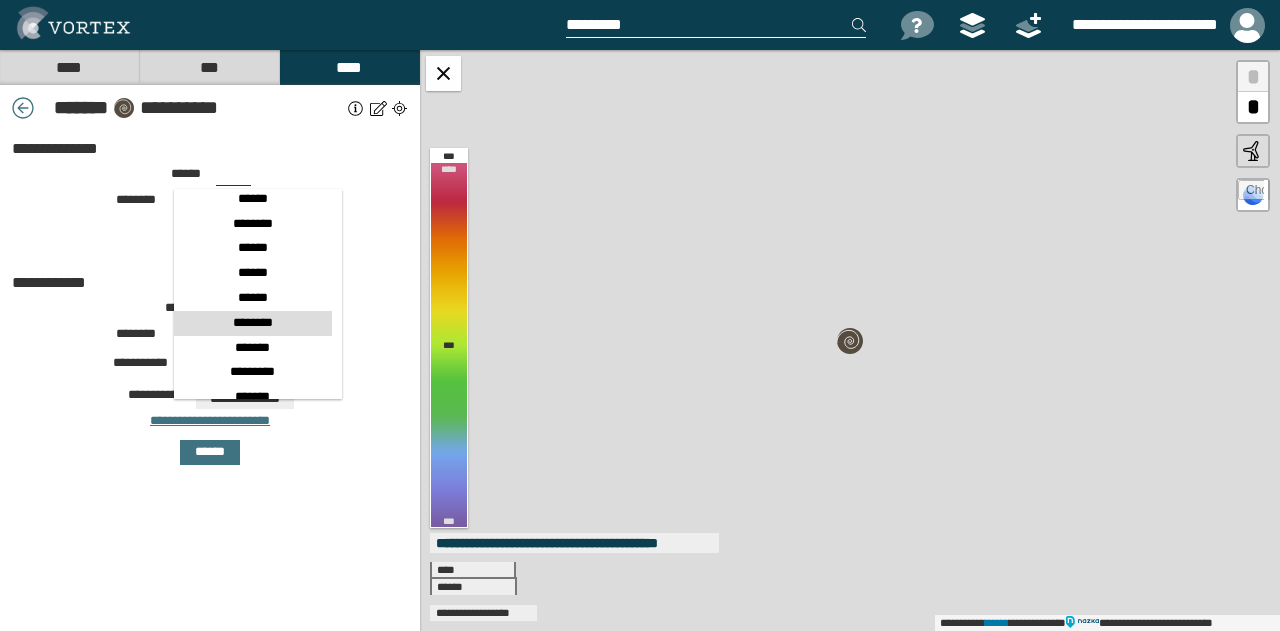 scroll, scrollTop: 700, scrollLeft: 0, axis: vertical 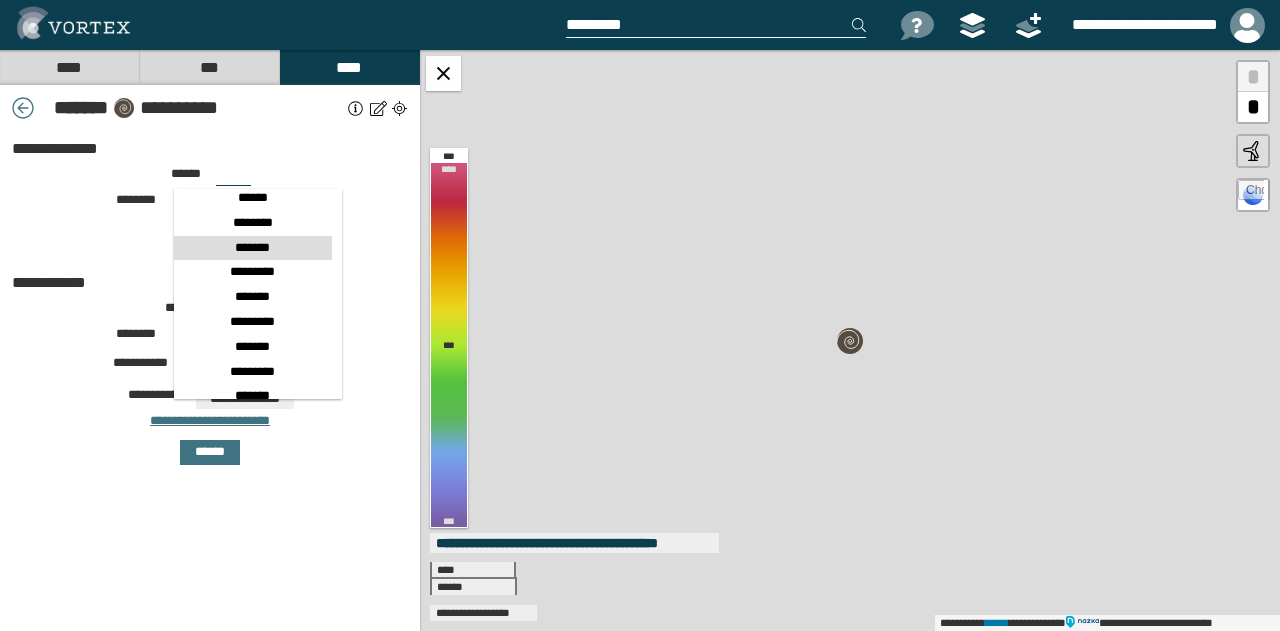 click on "*******" at bounding box center (253, 248) 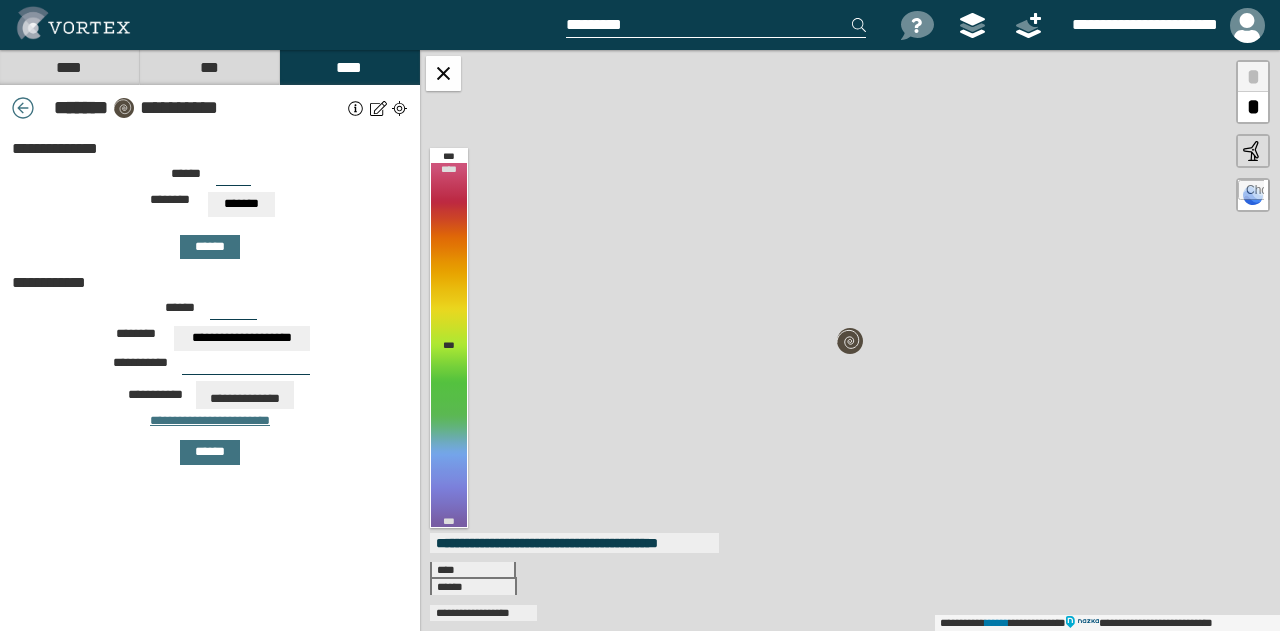 click on "[FIRST] [LAST] [STREET] [CITY] [STATE] [ZIP] [COUNTRY] [PHONE] [EMAIL] [SSN] [DLN] [CC] [DOB] [AGE] [GENDER] [NATIONALITY] [OCCUPATION] [EMPLOYER] [ADDRESS] [CITY] [STATE] [ZIP] [COUNTRY] [PHONE] [EMAIL] [SSN] [DLN] [CC] [DOB] [AGE] [GENDER] [NATIONALITY] [OCCUPATION] [EMPLOYER]" at bounding box center (210, 214) 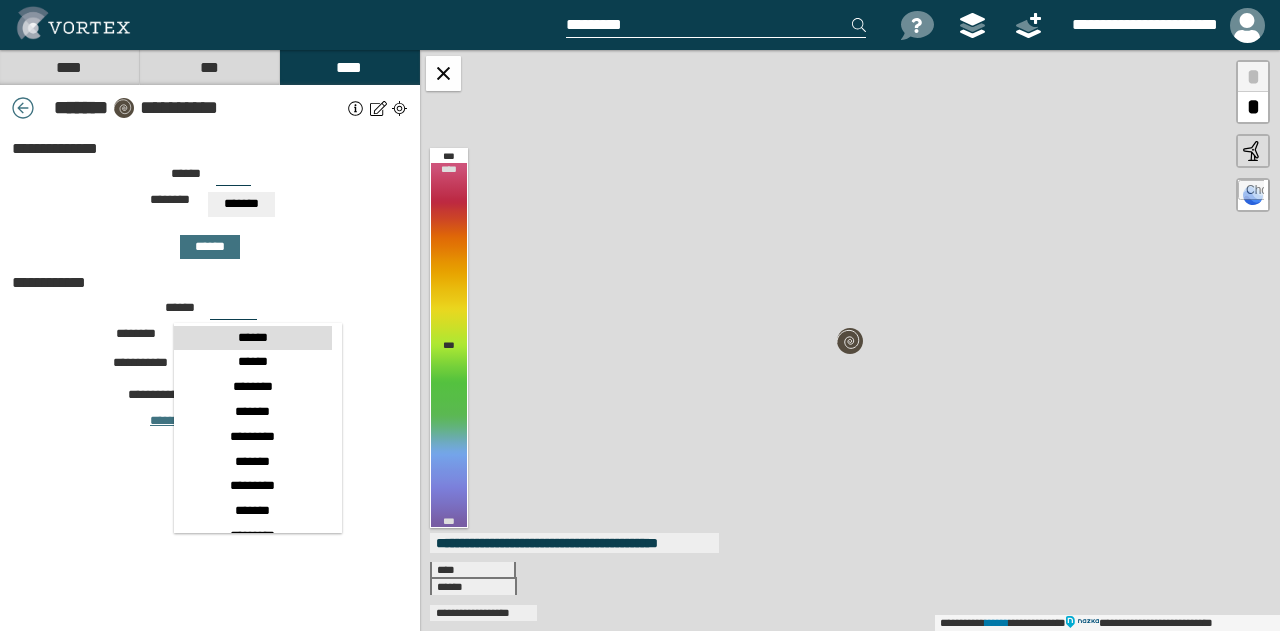scroll, scrollTop: 700, scrollLeft: 0, axis: vertical 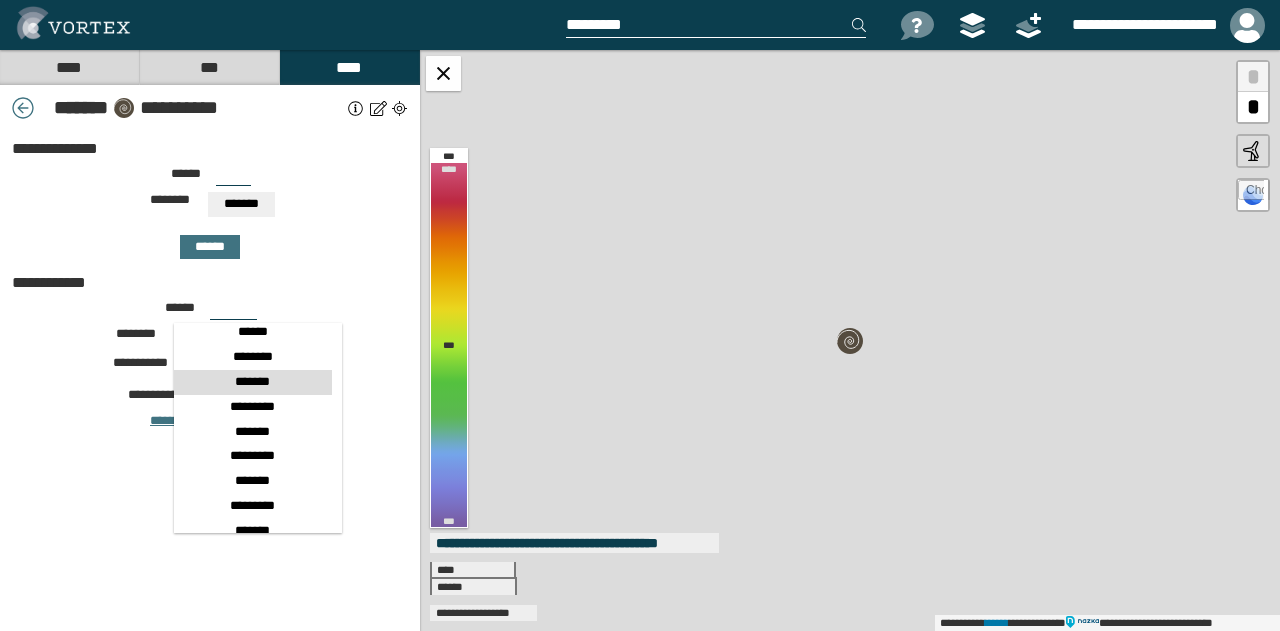 click on "*******" at bounding box center [253, 382] 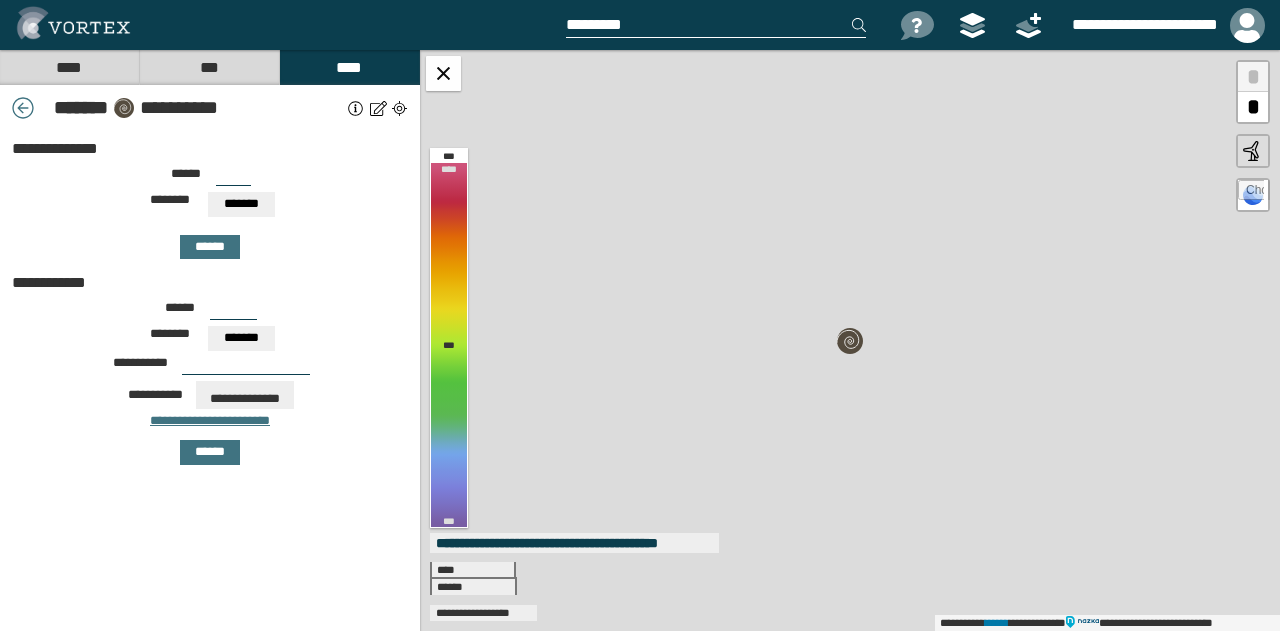 click on "****** ***" at bounding box center (210, 314) 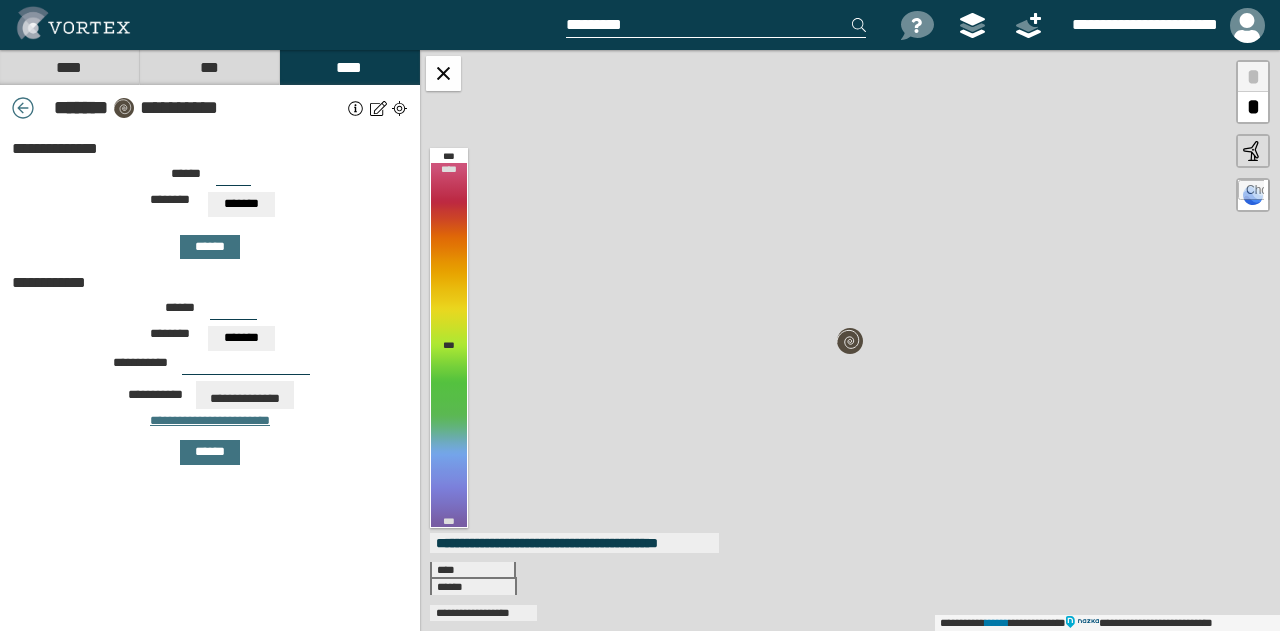 click at bounding box center [716, 25] 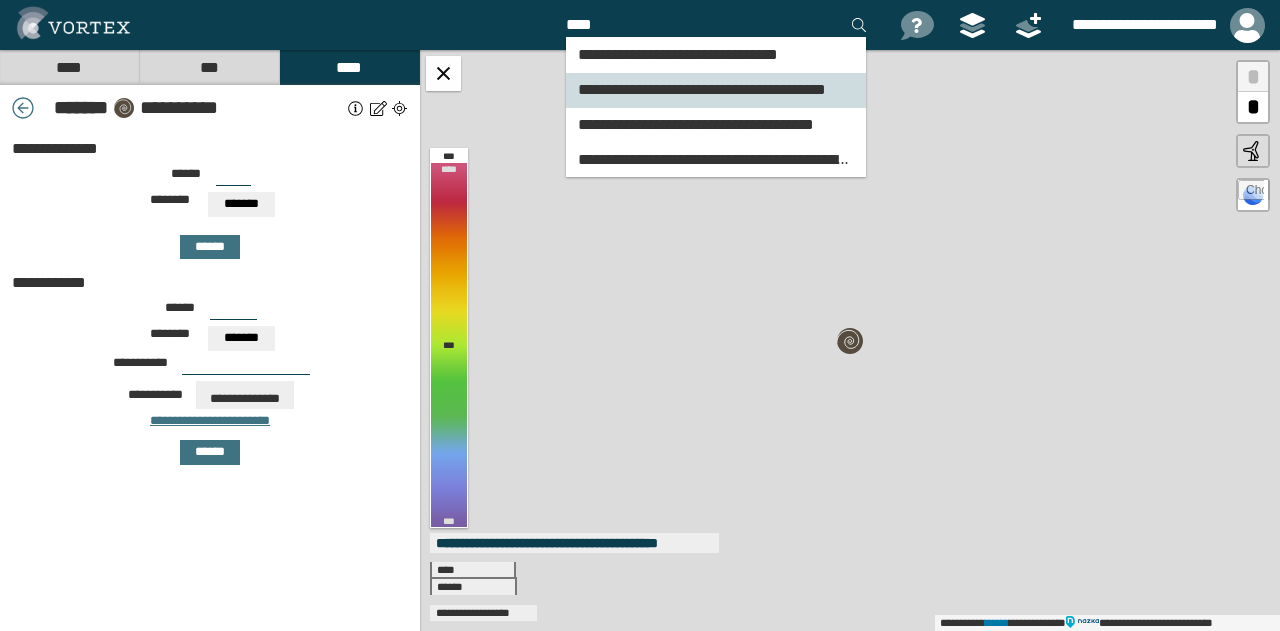 type on "****" 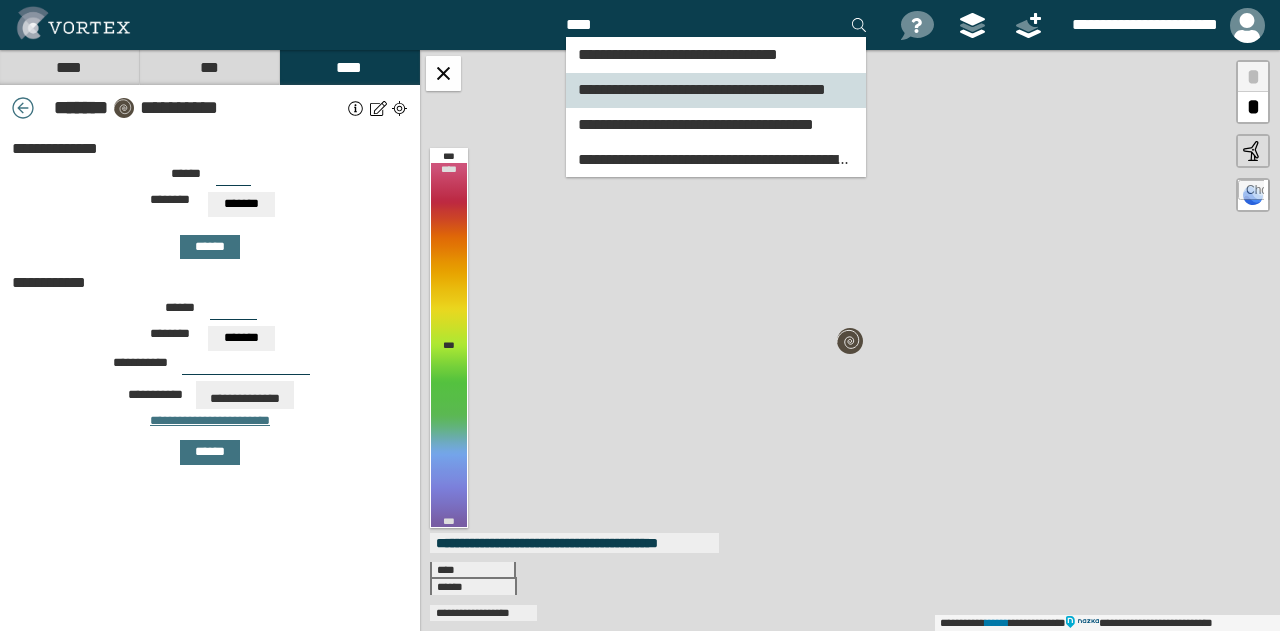 type 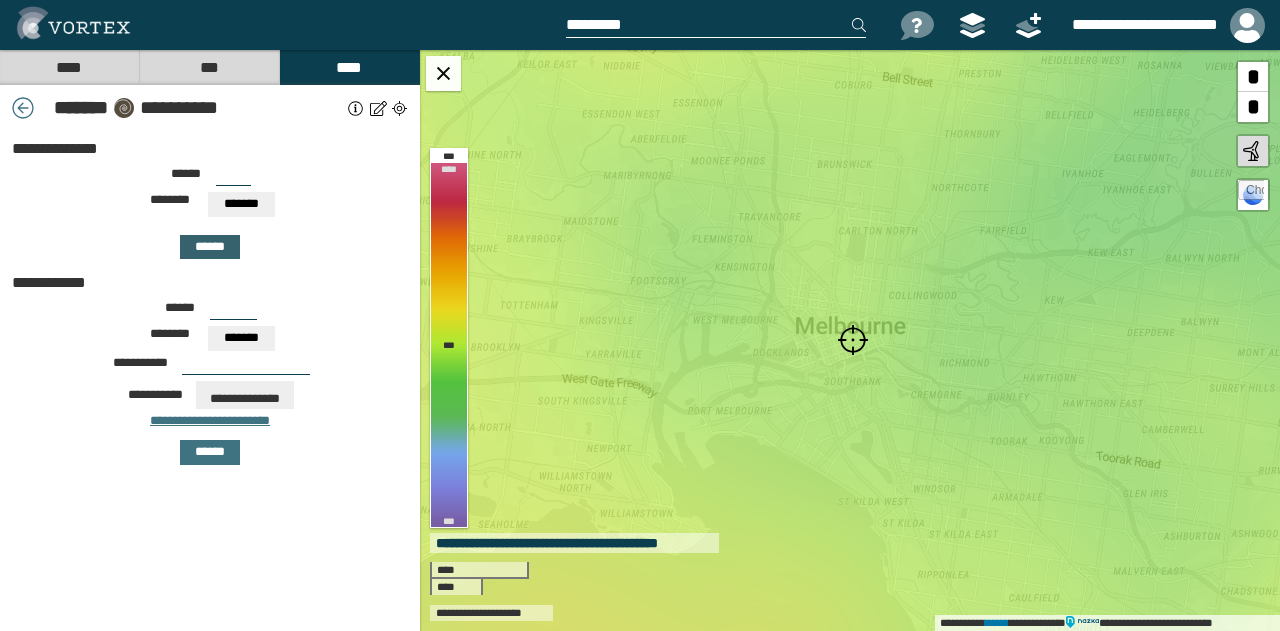 click on "******" at bounding box center (210, 247) 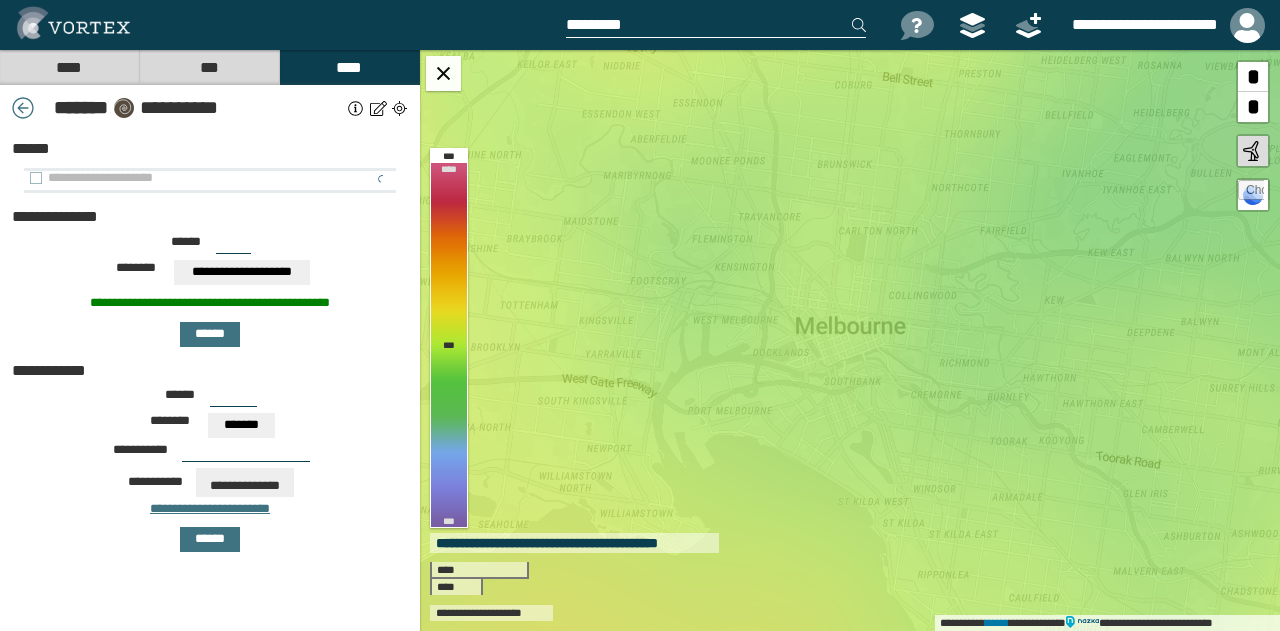 click on "**********" at bounding box center [199, 178] 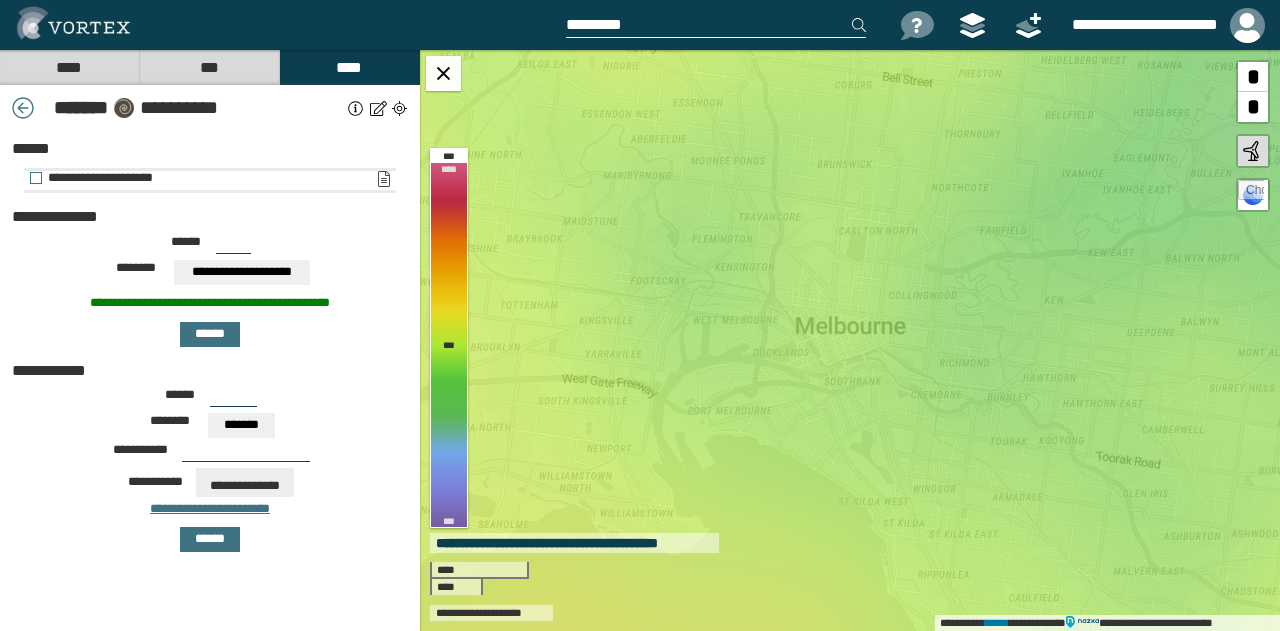 click on "**********" at bounding box center [383, 179] 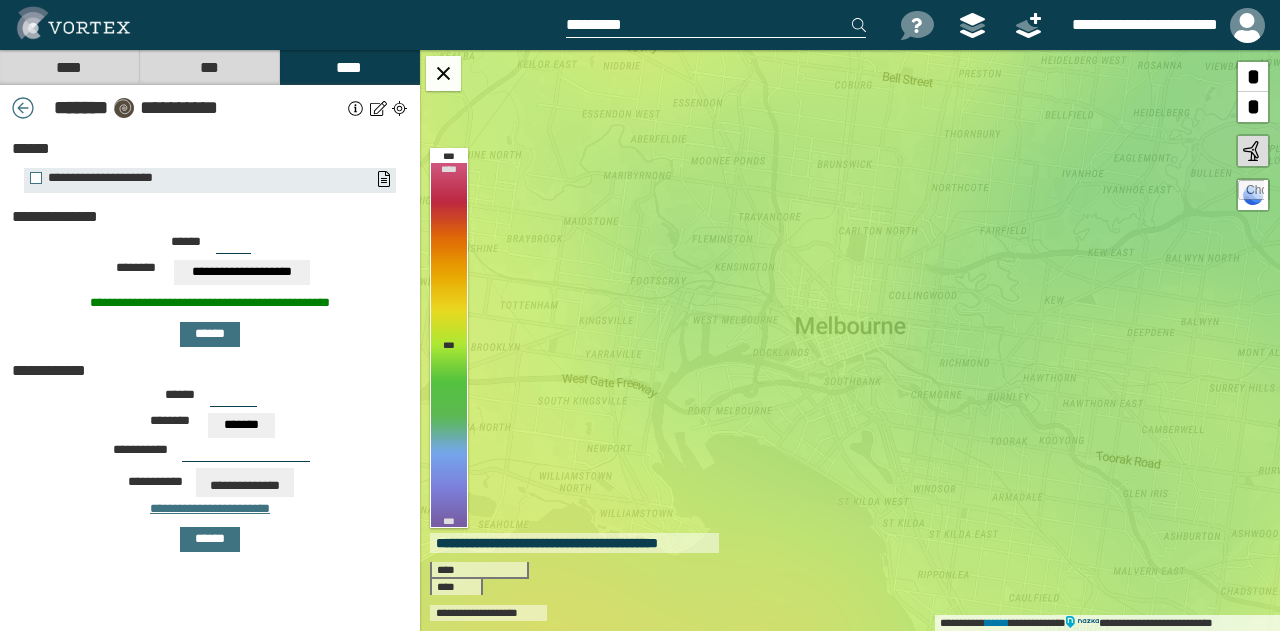 click on "***" at bounding box center [209, 67] 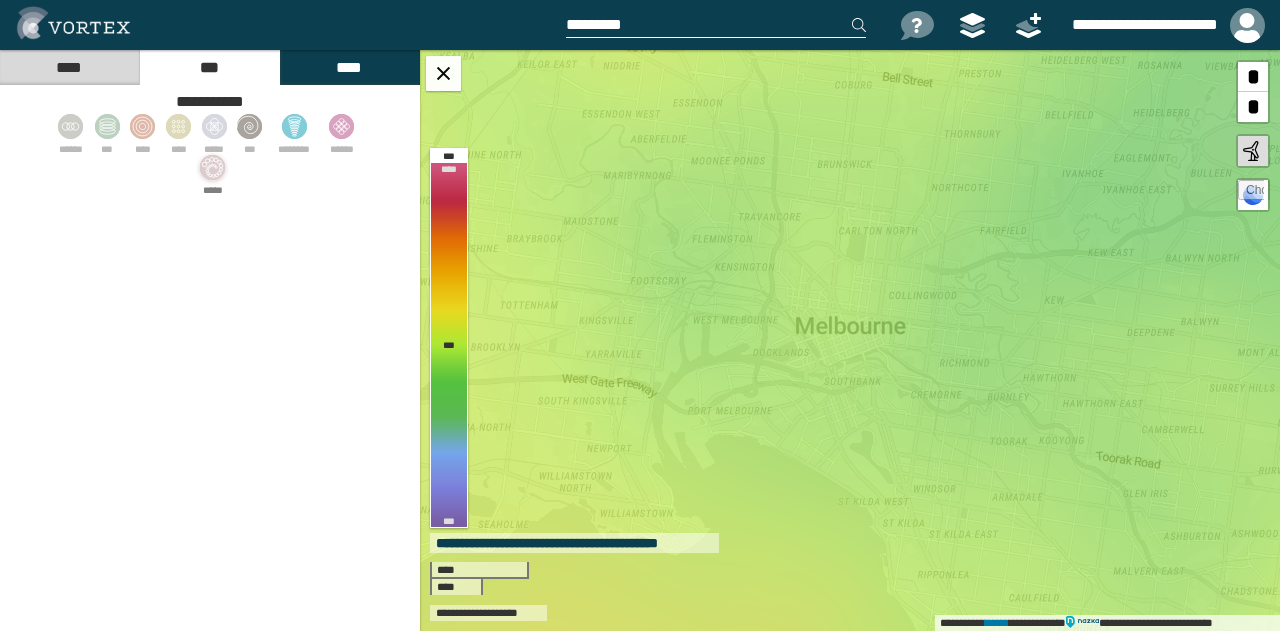 click 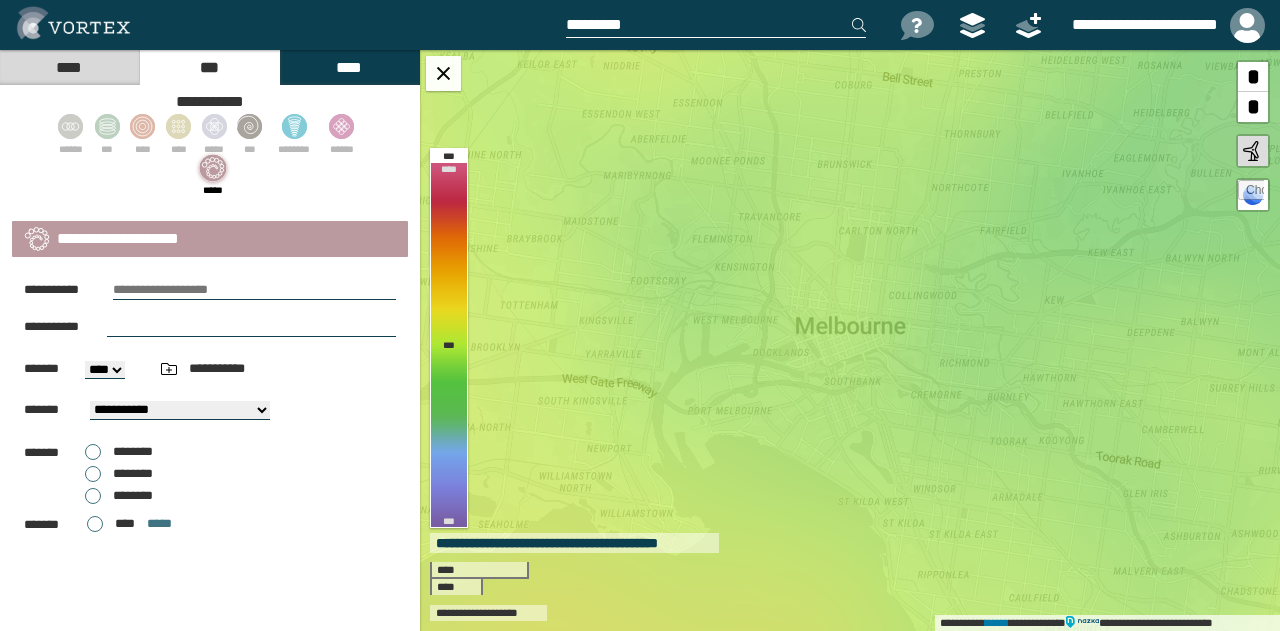 click at bounding box center (254, 290) 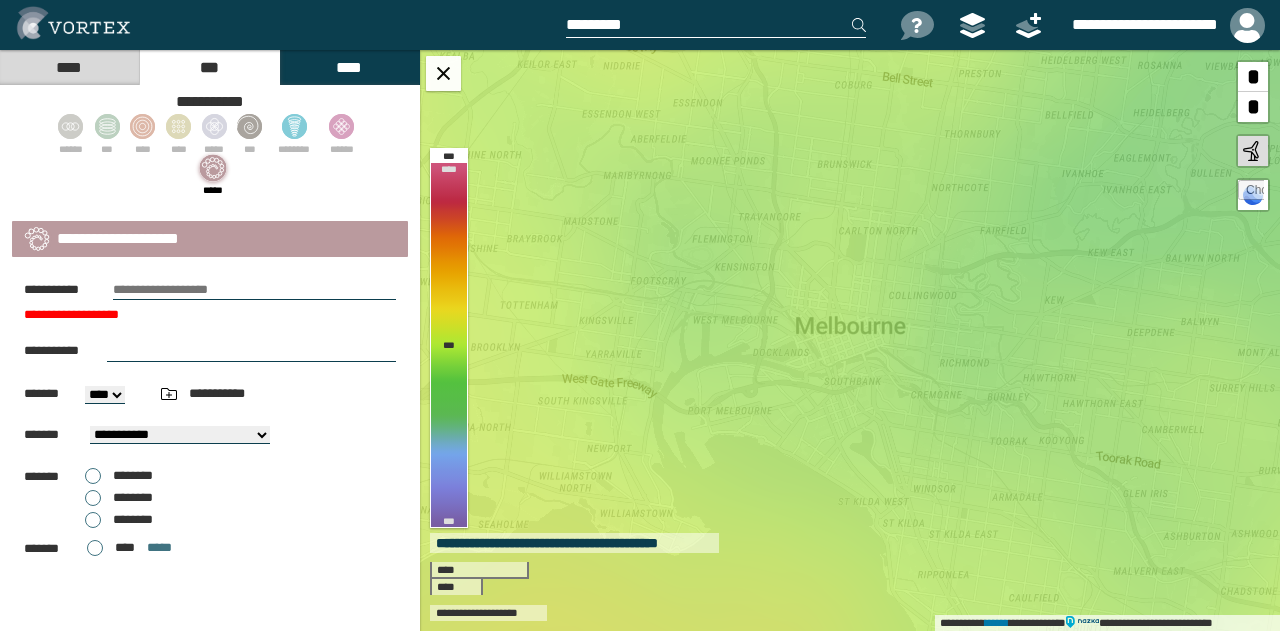 click on "[FIRST] [LAST] [STREET] [CITY] [STATE] [ZIP] [COUNTRY] [PHONE] [EMAIL] [SSN] [DLN] [CC] [DOB] [AGE] [GENDER] [NATIONALITY] [OCCUPATION] [EMPLOYER] [ADDRESS] [CITY] [STATE] [ZIP] [COUNTRY] [PHONE] [EMAIL] [SSN] [DLN] [CC] [DOB] [AGE] [GENDER] [NATIONALITY] [OCCUPATION] [EMPLOYER] [ADDRESS] [CITY] [STATE] [ZIP] [COUNTRY] [PHONE] [EMAIL] [SSN] [DLN] [CC] [DOB] [AGE] [GENDER] [NATIONALITY] [OCCUPATION] [EMPLOYER] [ADDRESS] [CITY] [STATE] [ZIP] [COUNTRY] [PHONE] [EMAIL] [SSN] [DLN] [CC] [DOB] [AGE] [GENDER] [NATIONALITY] [OCCUPATION] [EMPLOYER] [ADDRESS] [CITY] [STATE] [ZIP] [COUNTRY] [PHONE] [EMAIL] [SSN] [DLN] [CC] [DOB] [AGE] [GENDER] [NATIONALITY] [OCCUPATION] [EMPLOYER] [ADDRESS] [CITY] [STATE] [ZIP] [COUNTRY] [PHONE] [EMAIL] [SSN] [DLN] [CC] [DOB] [AGE] [GENDER] [NATIONALITY] [OCCUPATION] [EMPLOYER]" at bounding box center (210, 479) 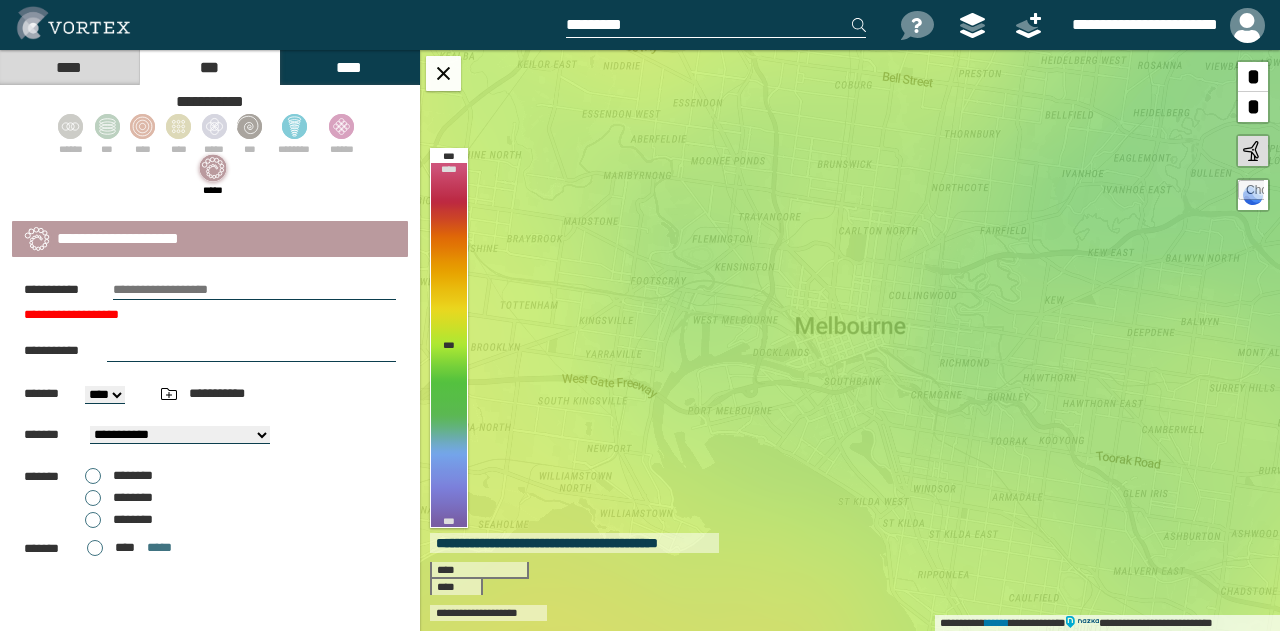 select on "**" 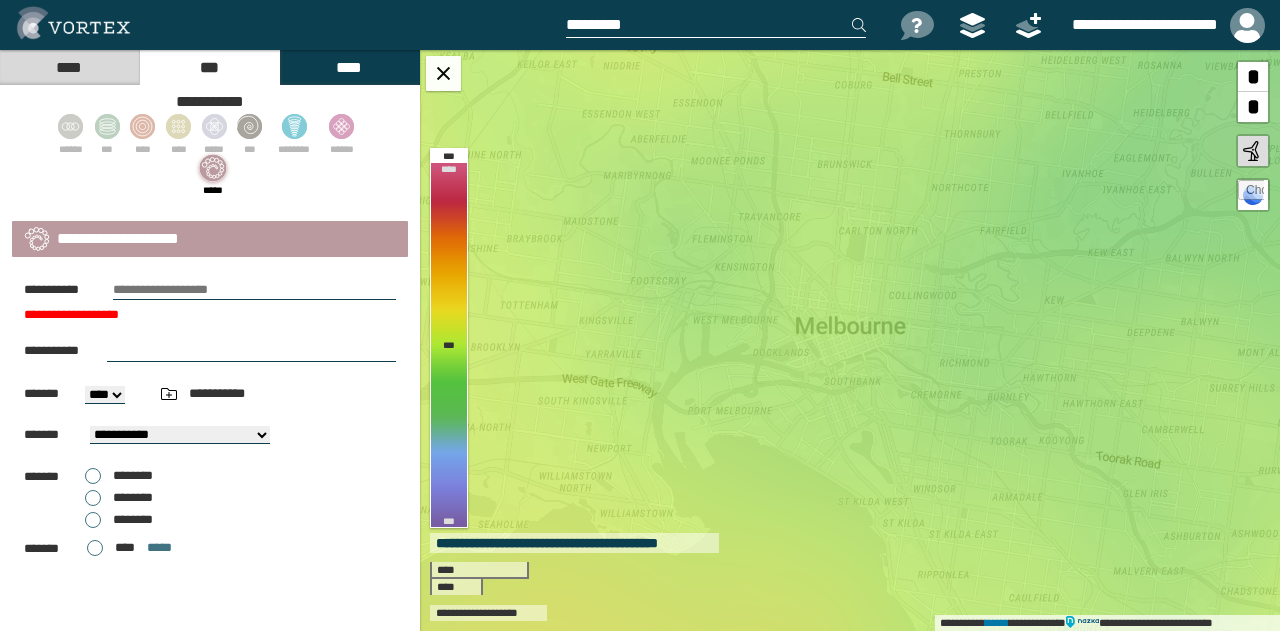 click on "**********" at bounding box center (180, 435) 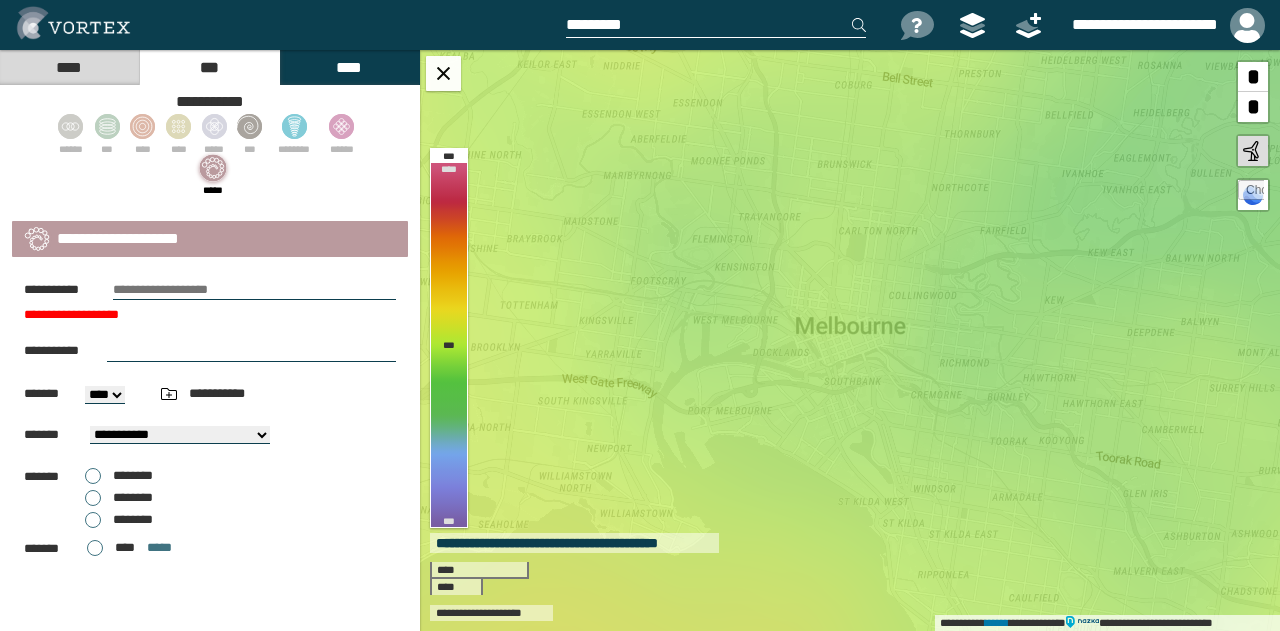 click at bounding box center (251, 351) 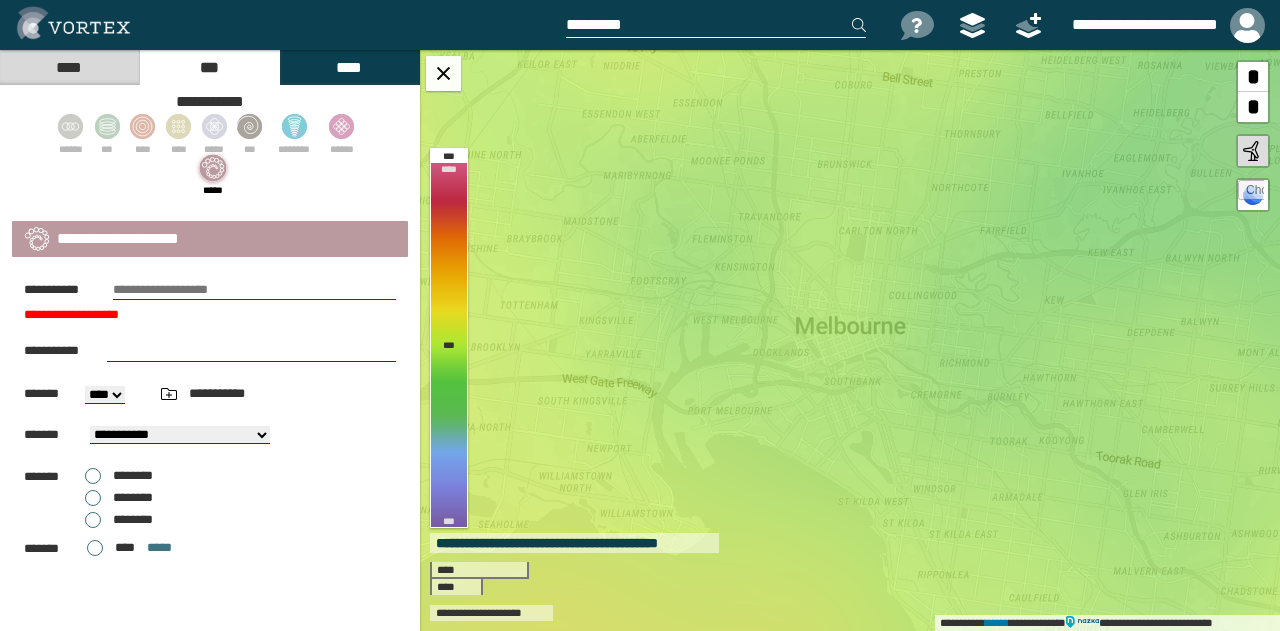 paste on "**********" 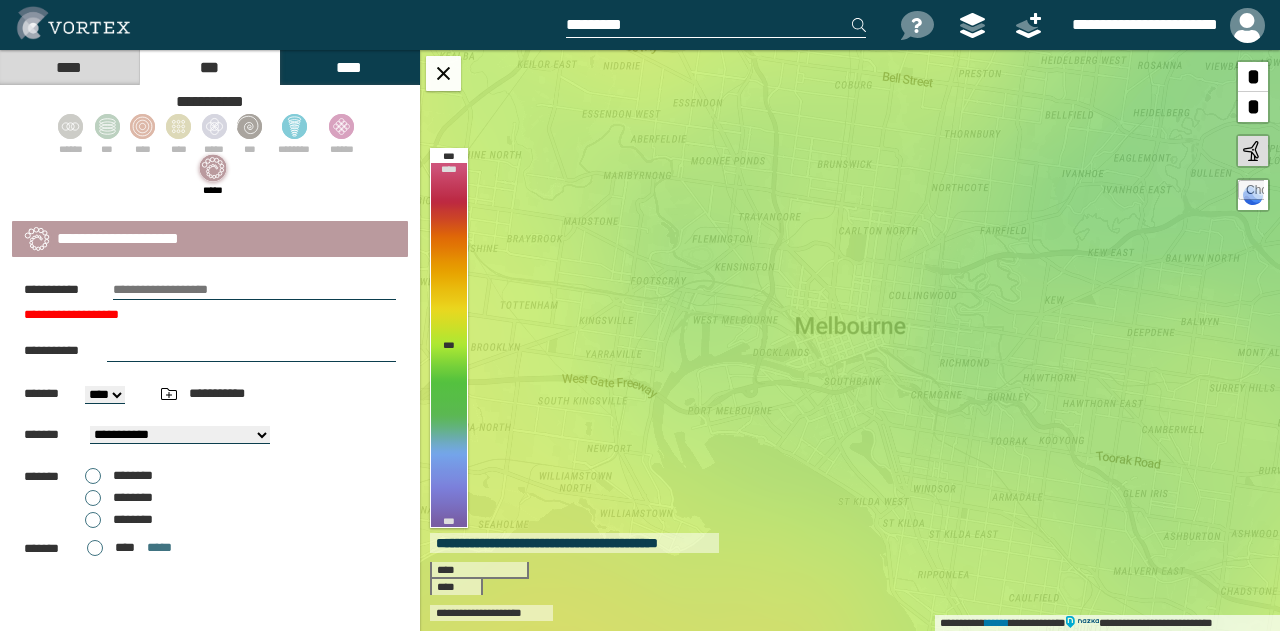 type on "**********" 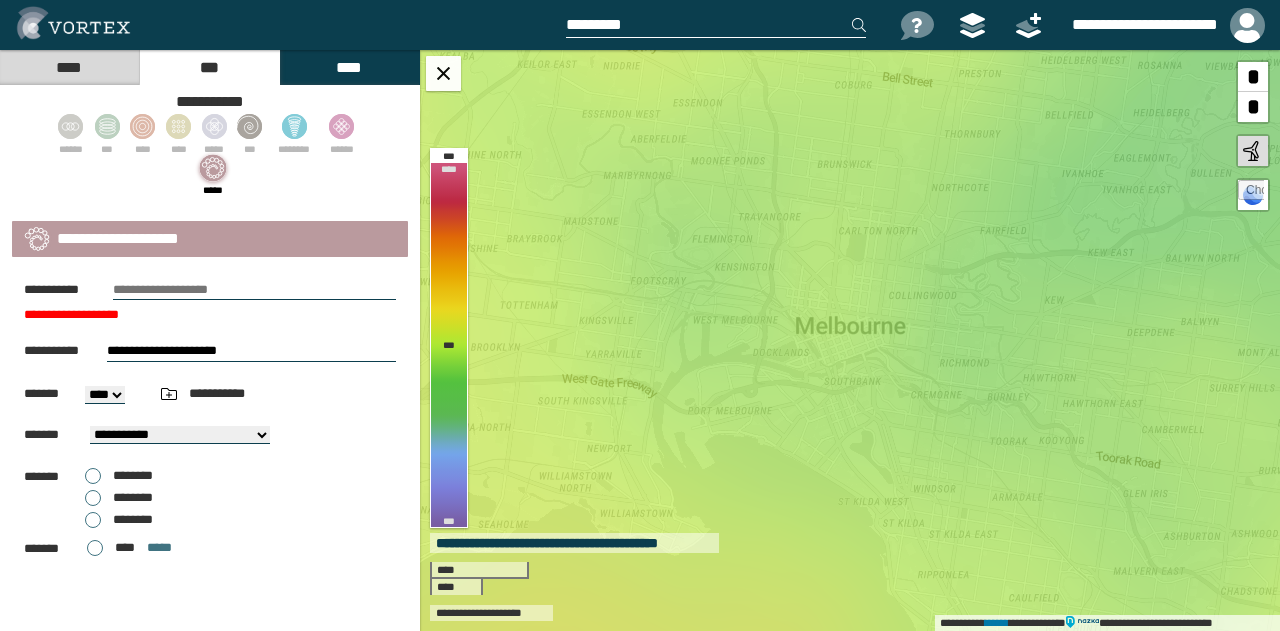 drag, startPoint x: 243, startPoint y: 344, endPoint x: 108, endPoint y: 335, distance: 135.29967 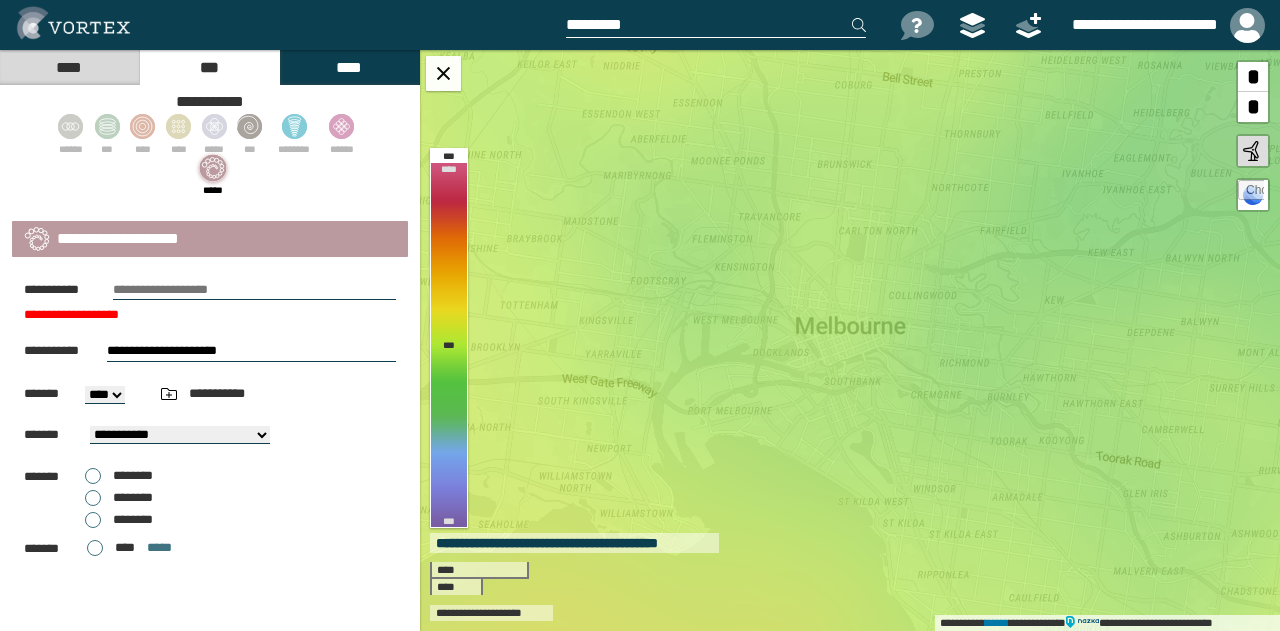 click on "[FIRST] [LAST]" at bounding box center (210, 351) 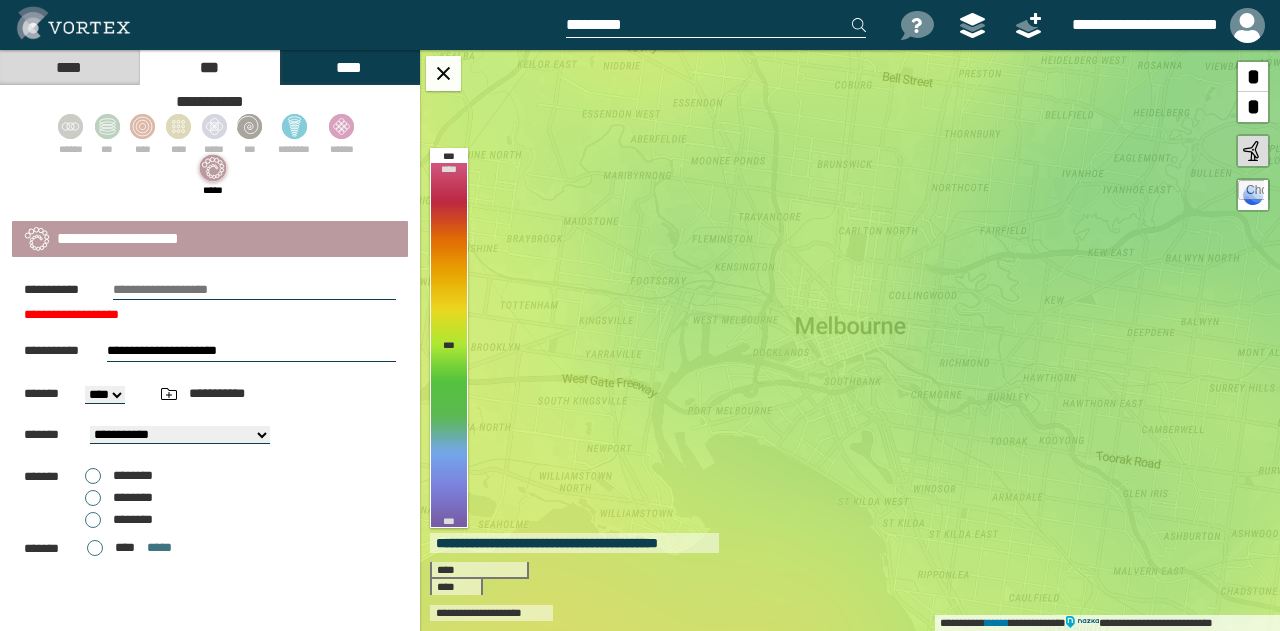 type 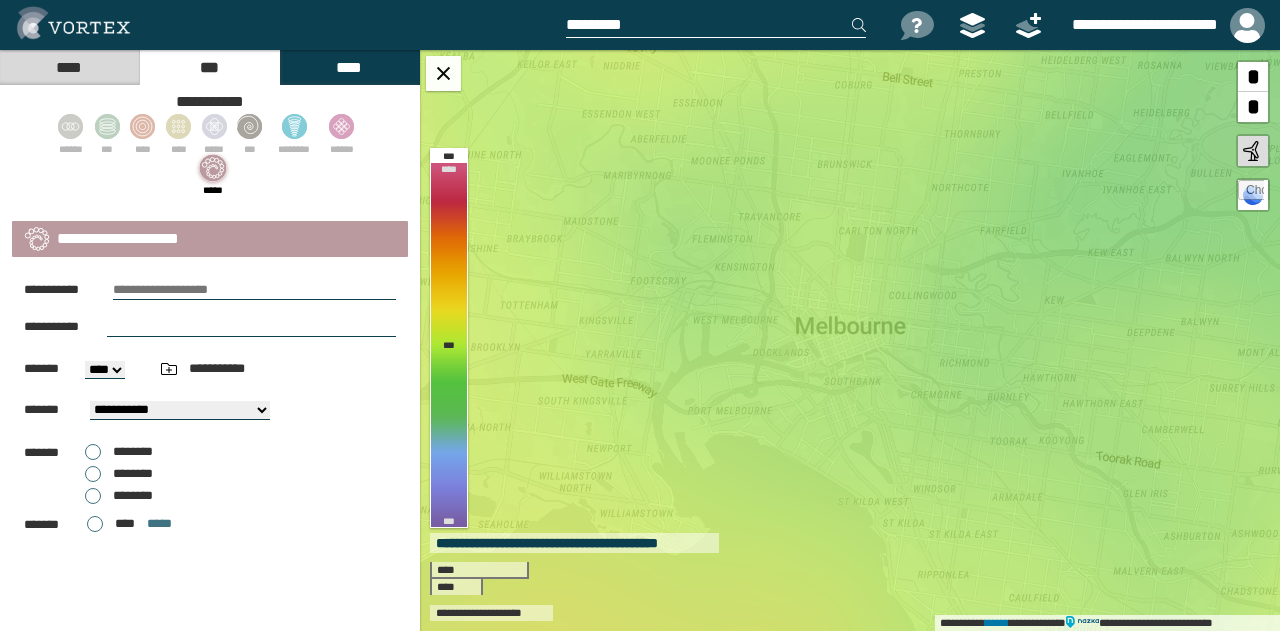 click at bounding box center (254, 290) 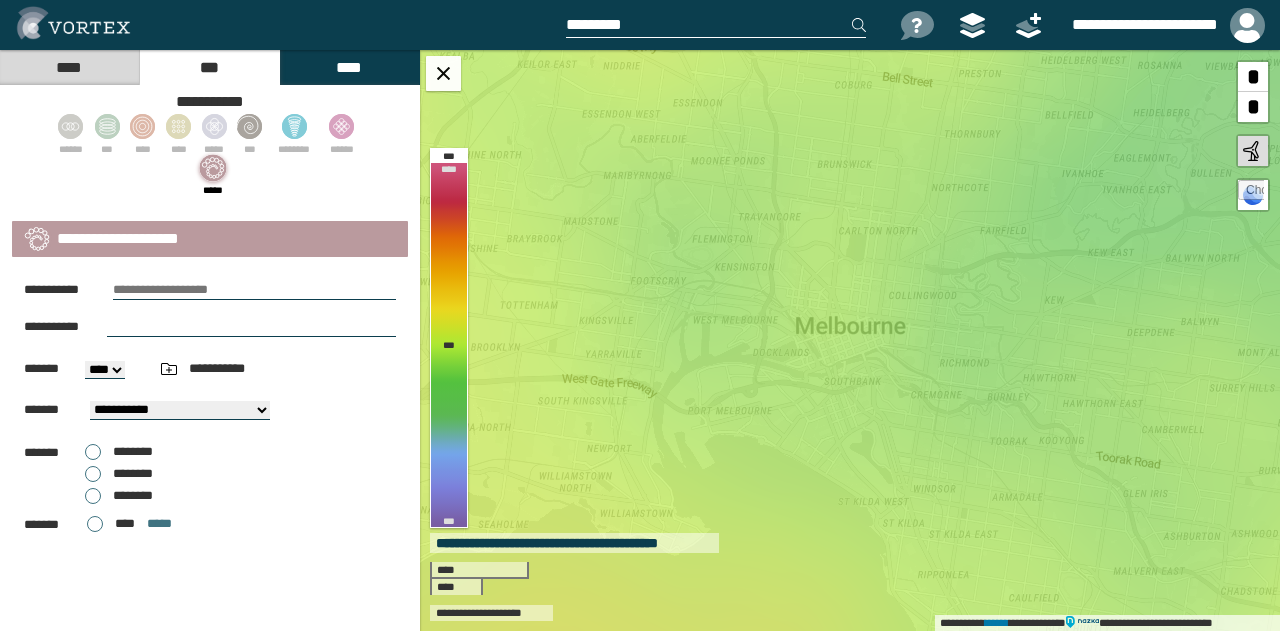 paste on "**********" 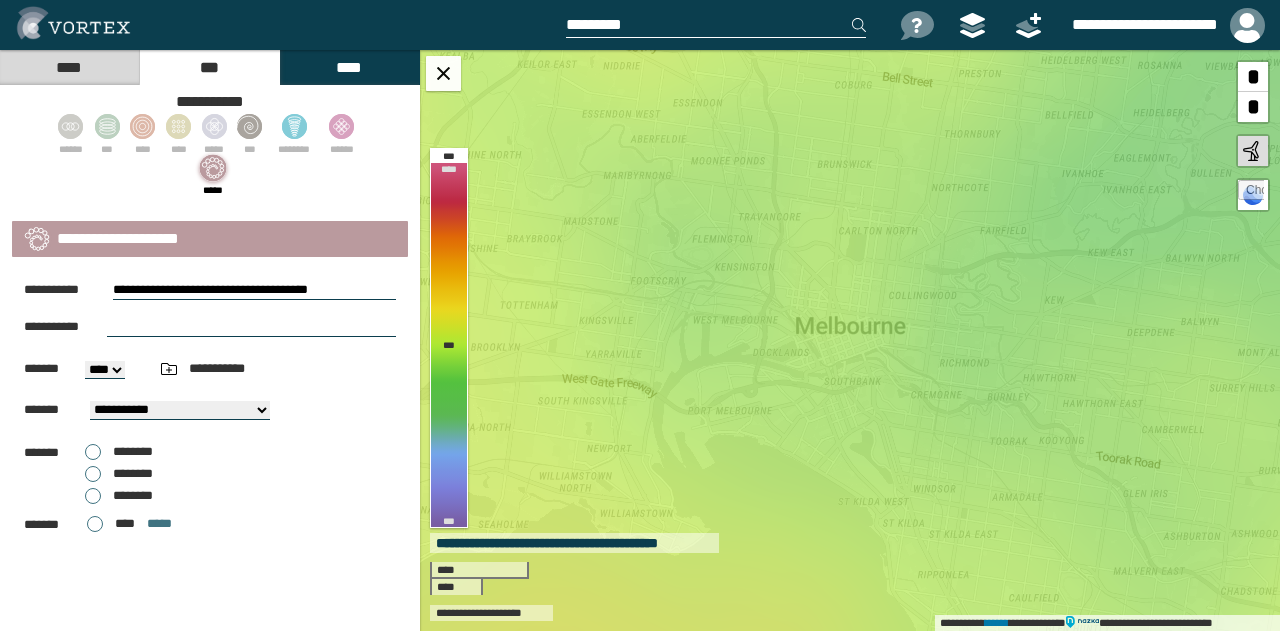 type on "**********" 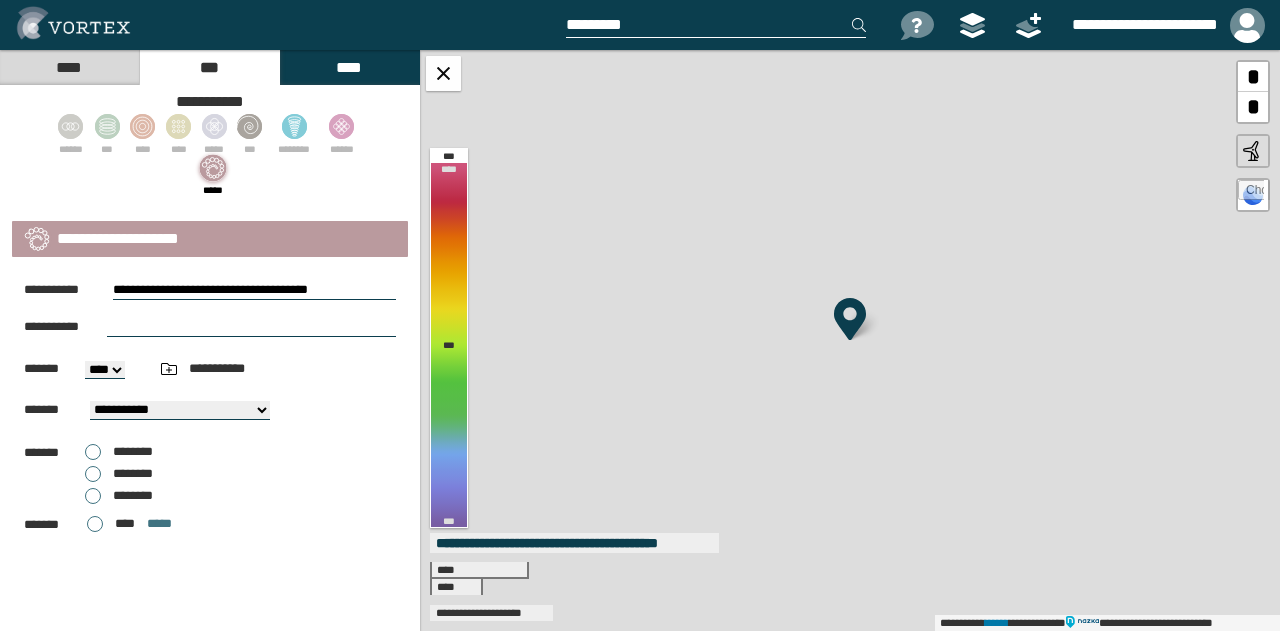 click at bounding box center (251, 327) 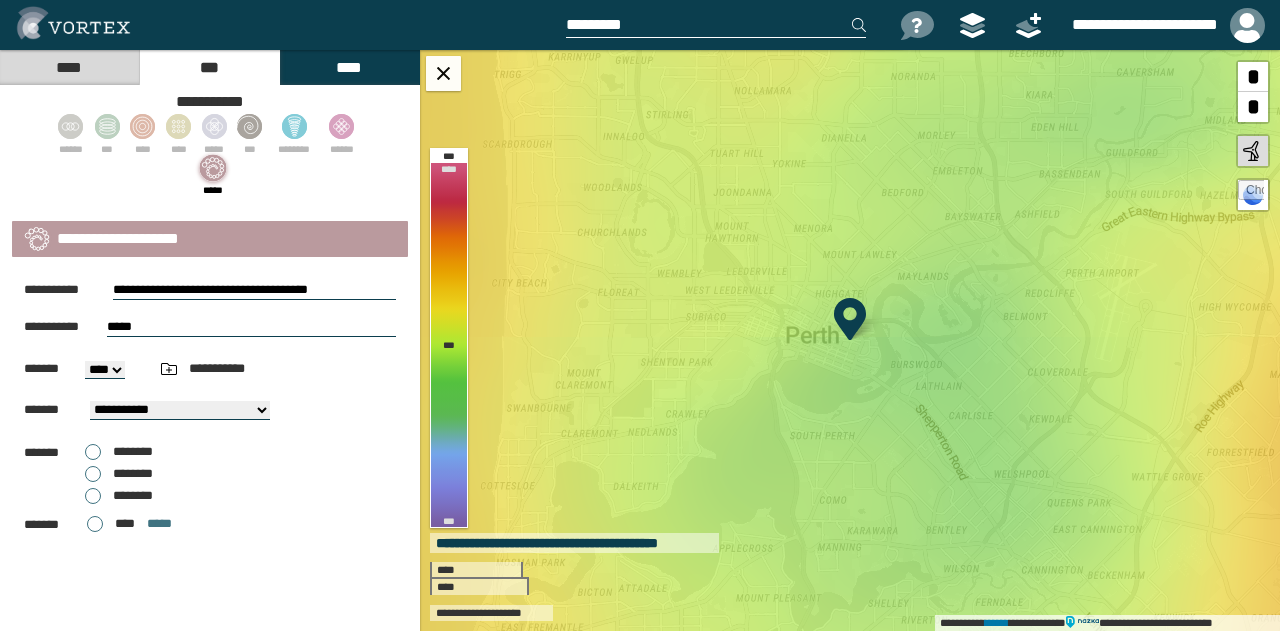 type on "*****" 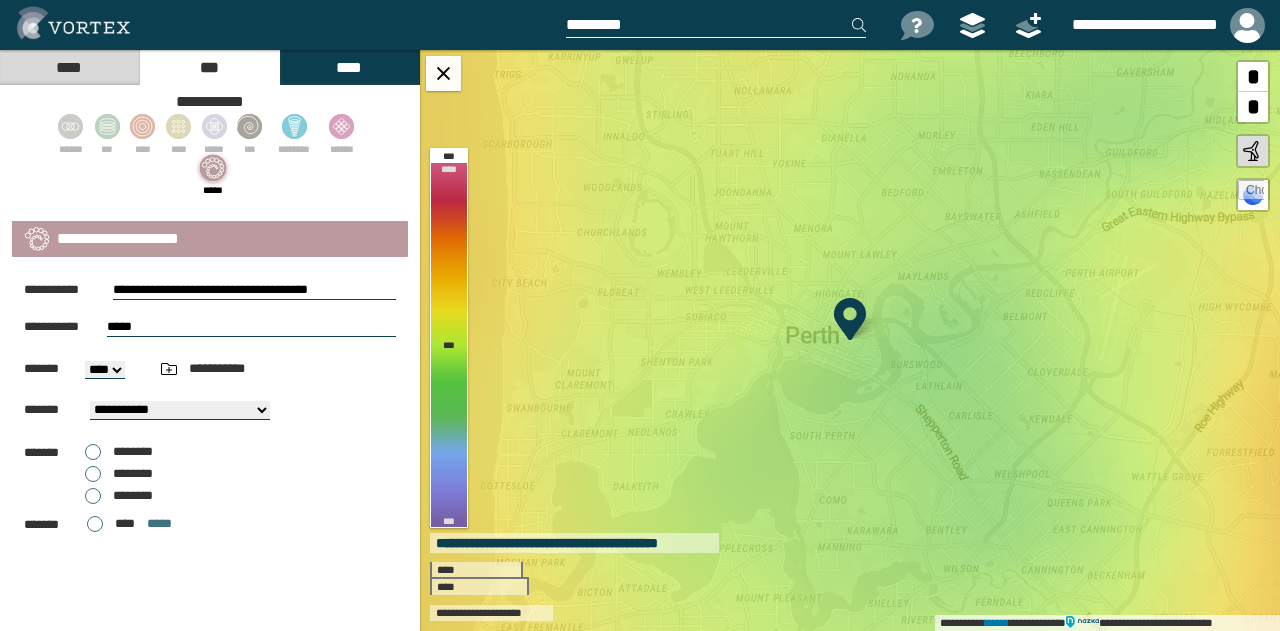 click on "****" at bounding box center (105, 370) 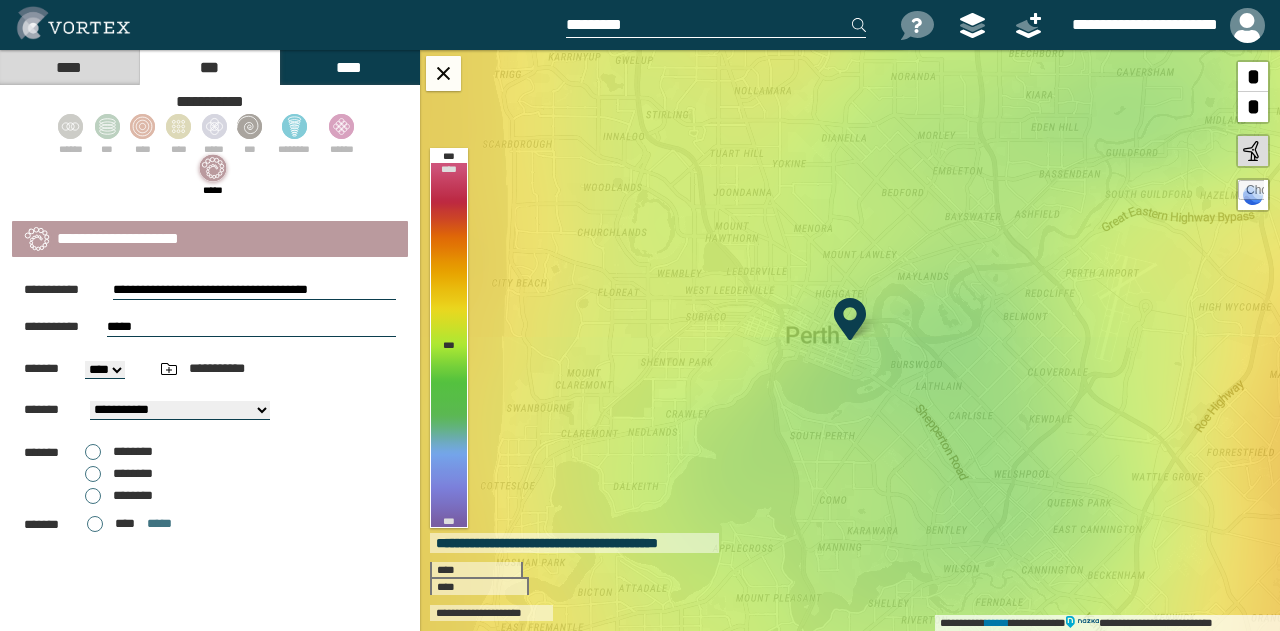 click on "********" at bounding box center (119, 452) 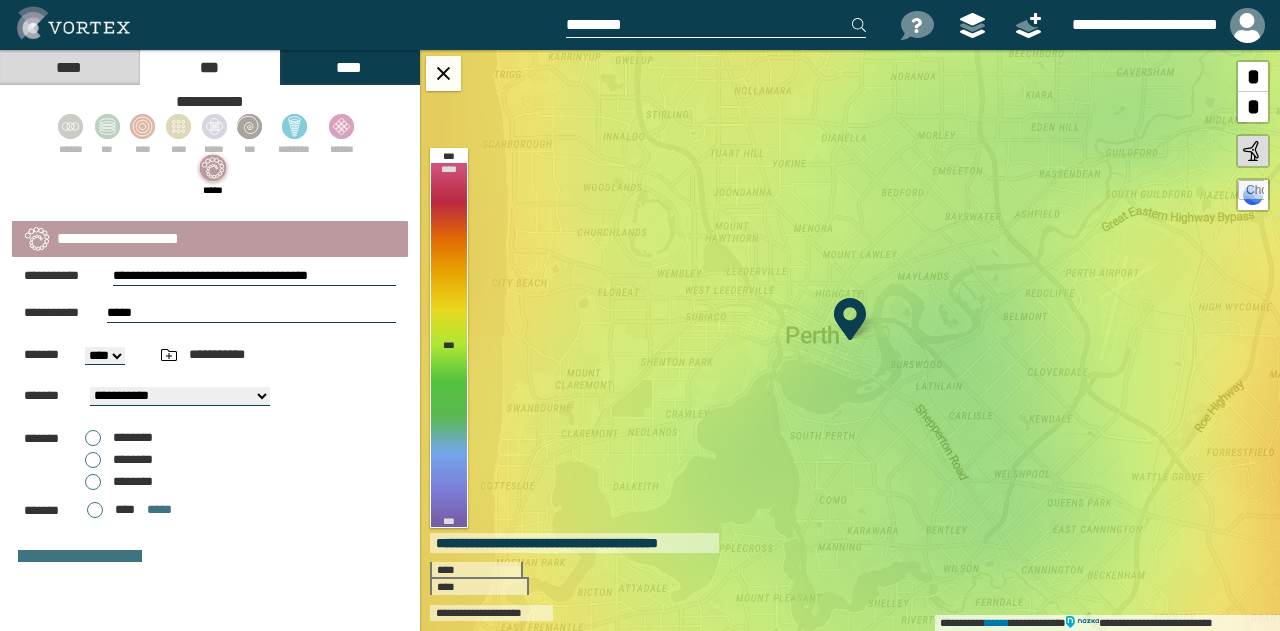 scroll, scrollTop: 0, scrollLeft: 0, axis: both 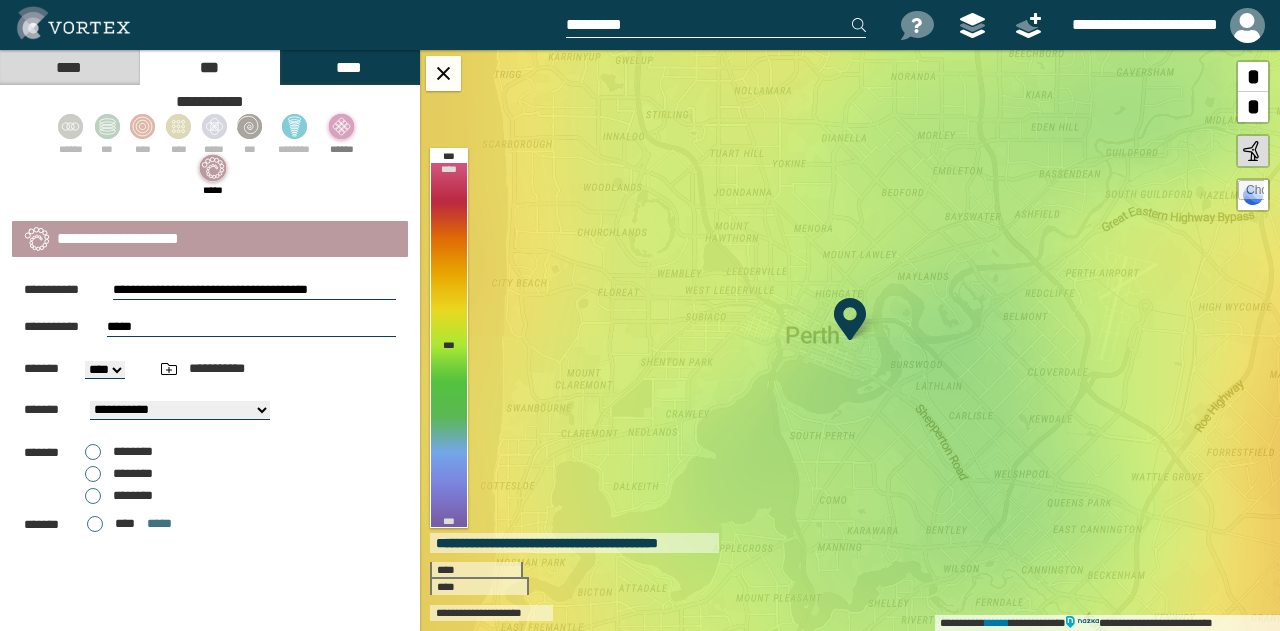 click 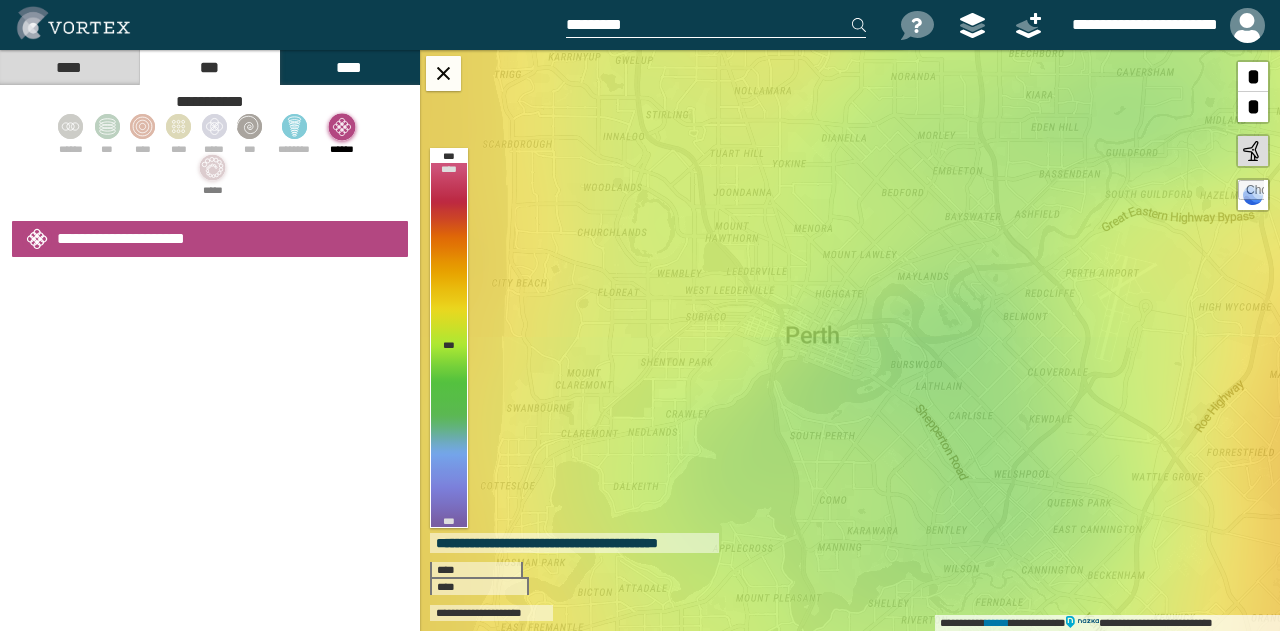 select on "**" 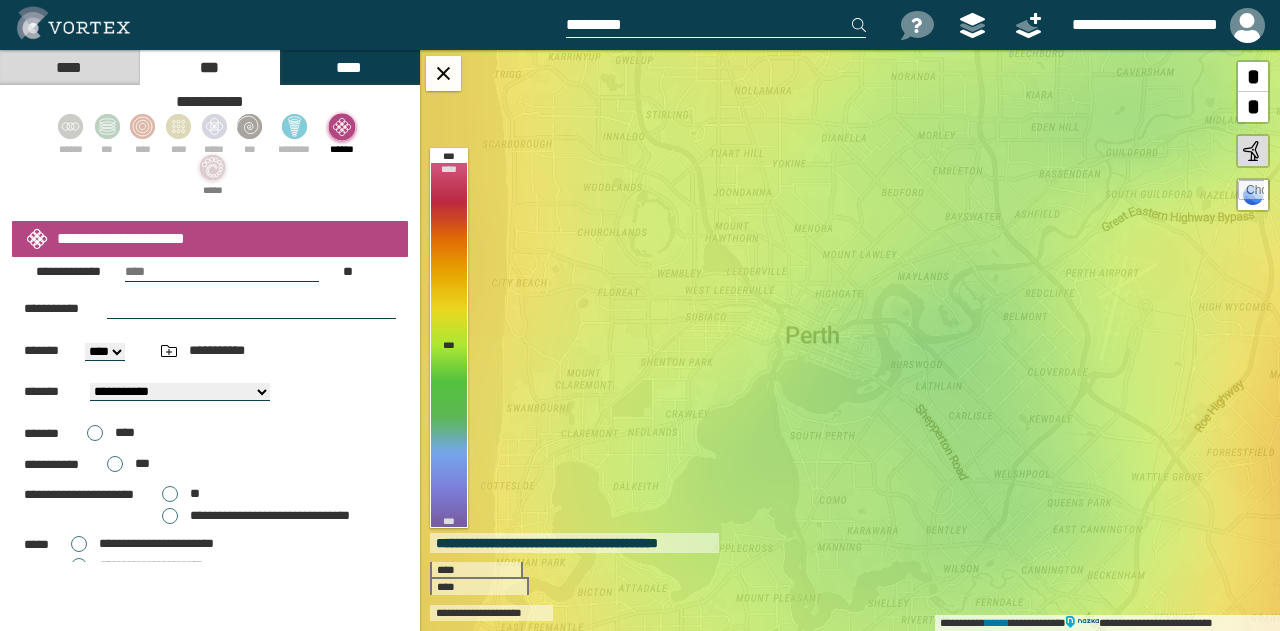 scroll, scrollTop: 285, scrollLeft: 0, axis: vertical 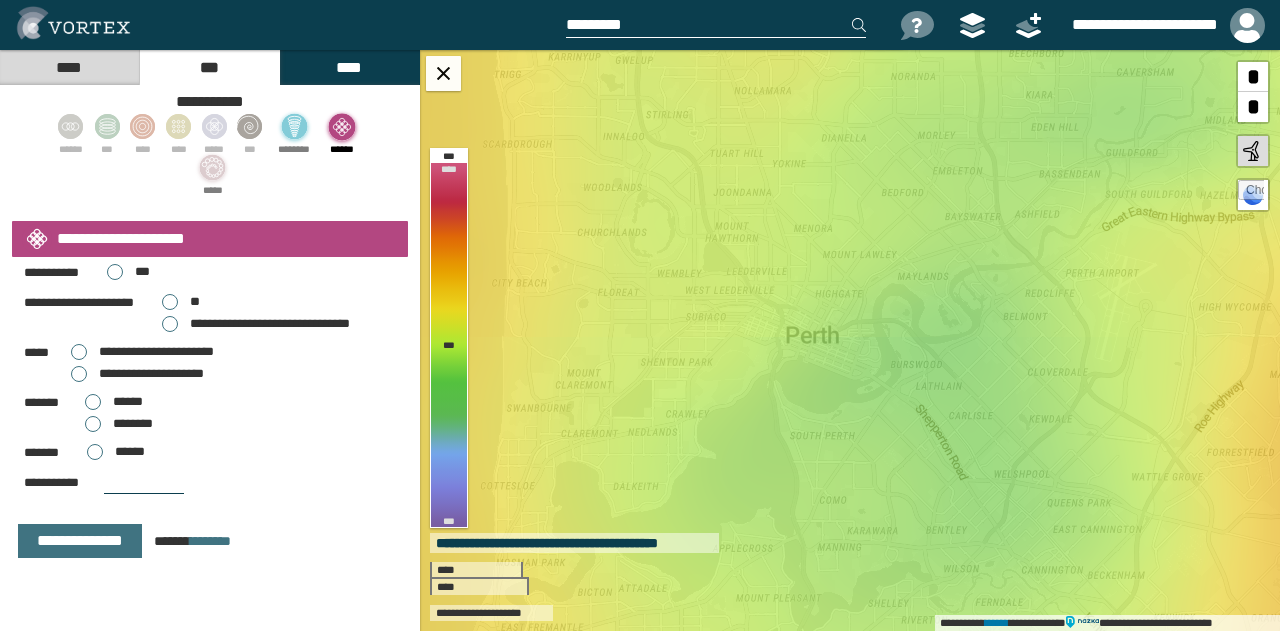 click 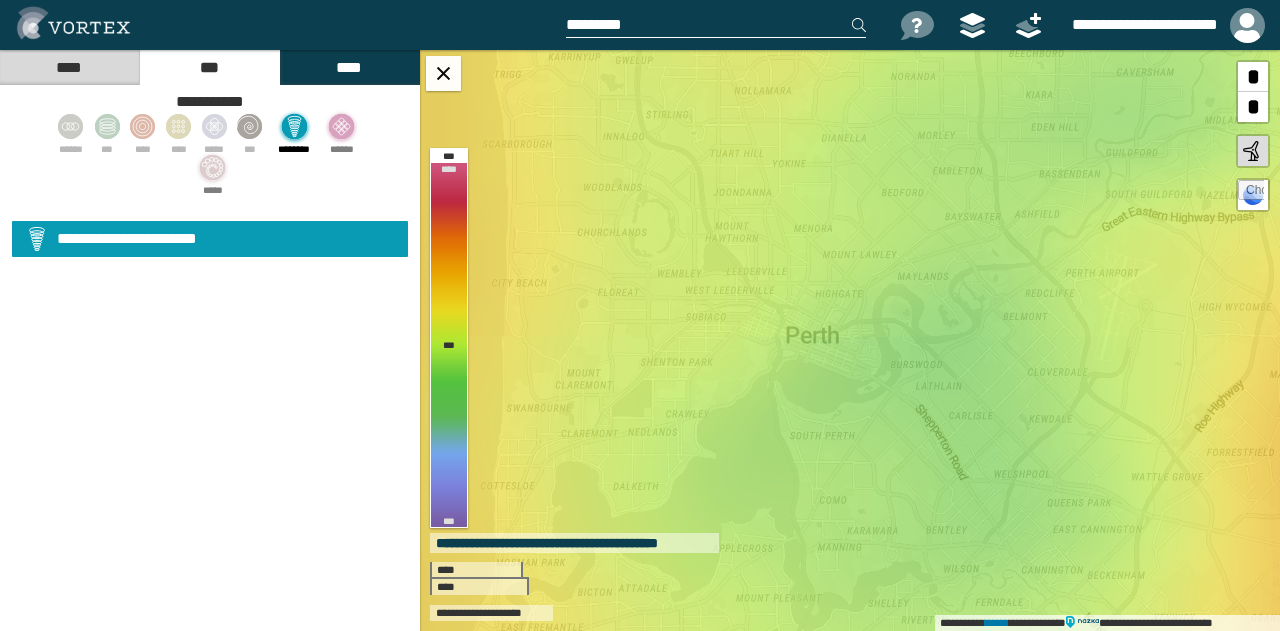 scroll, scrollTop: 0, scrollLeft: 0, axis: both 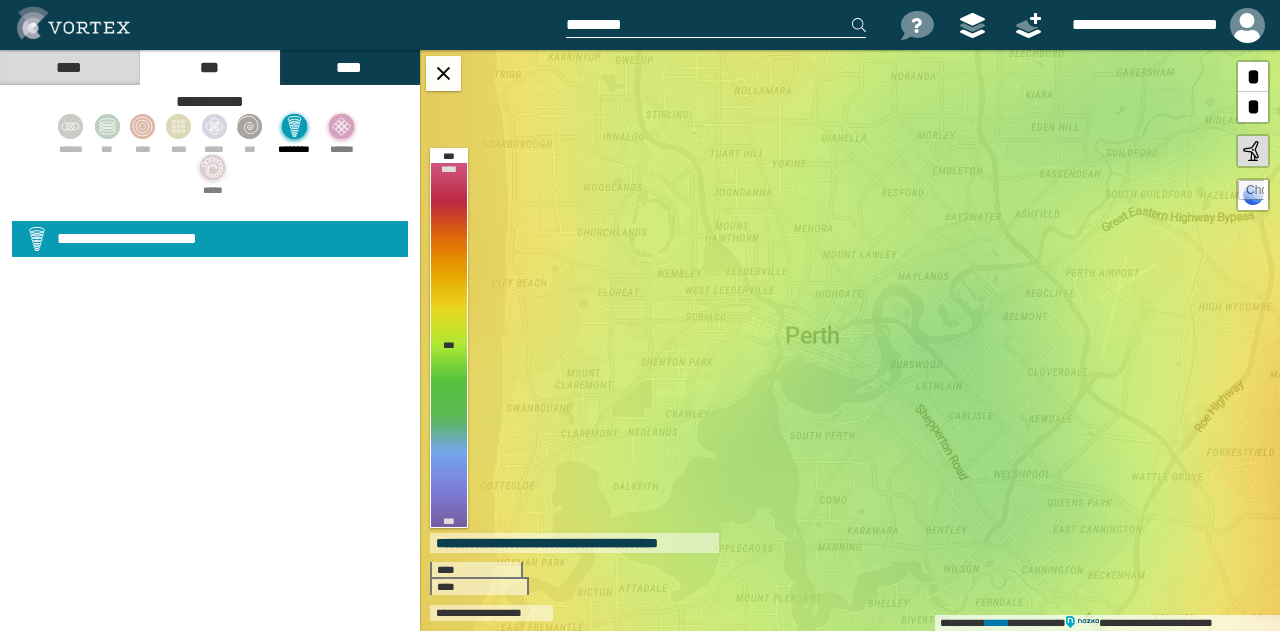 select on "**" 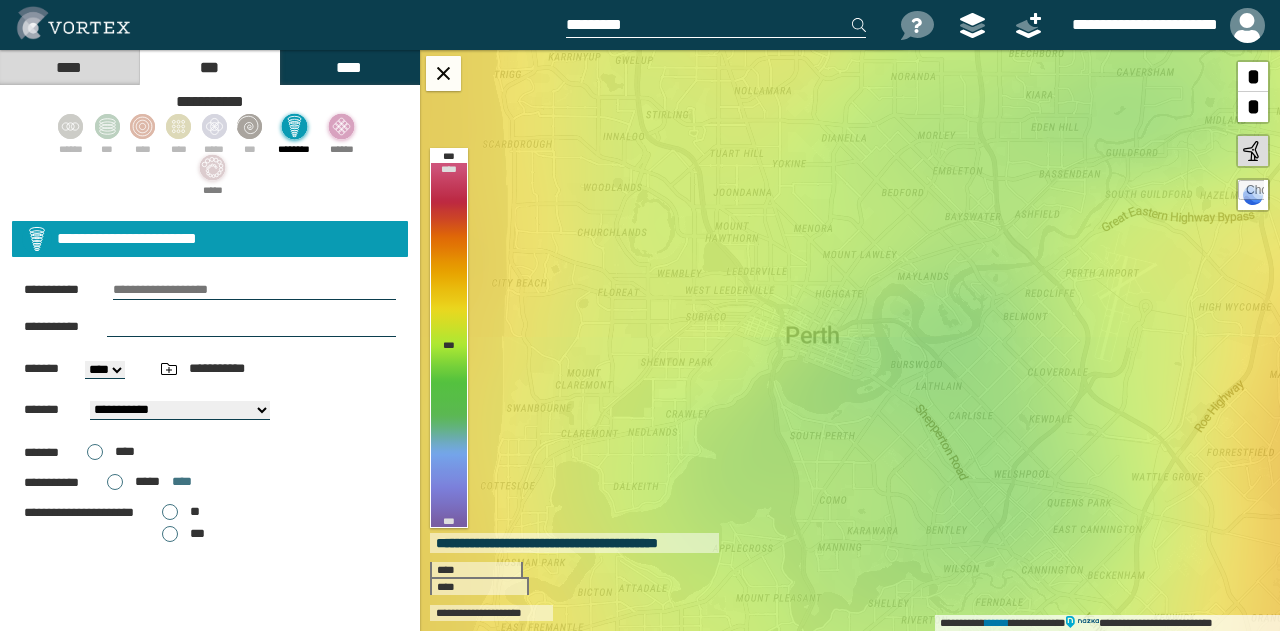 click on "****" at bounding box center (349, 67) 